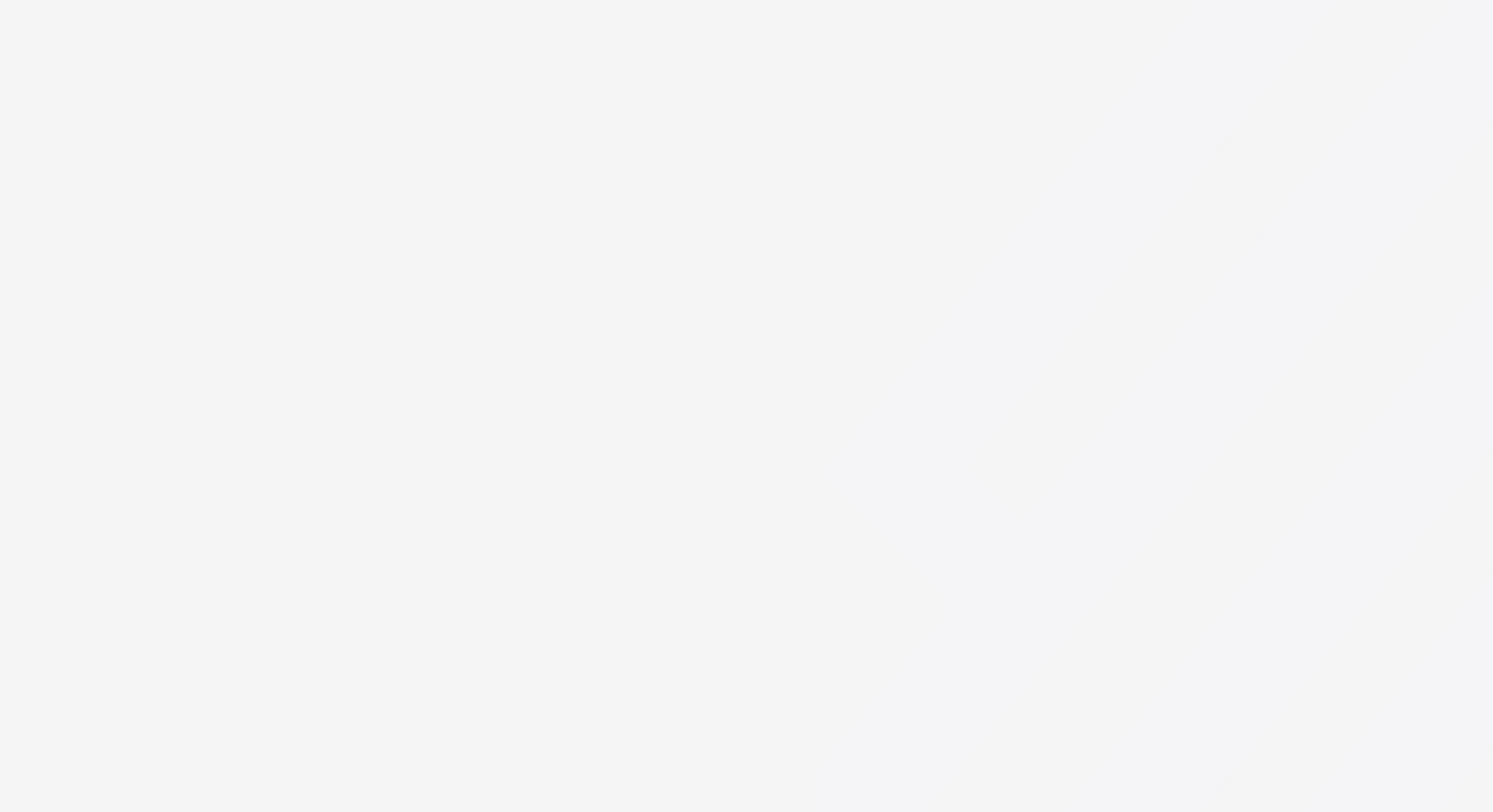 scroll, scrollTop: 0, scrollLeft: 0, axis: both 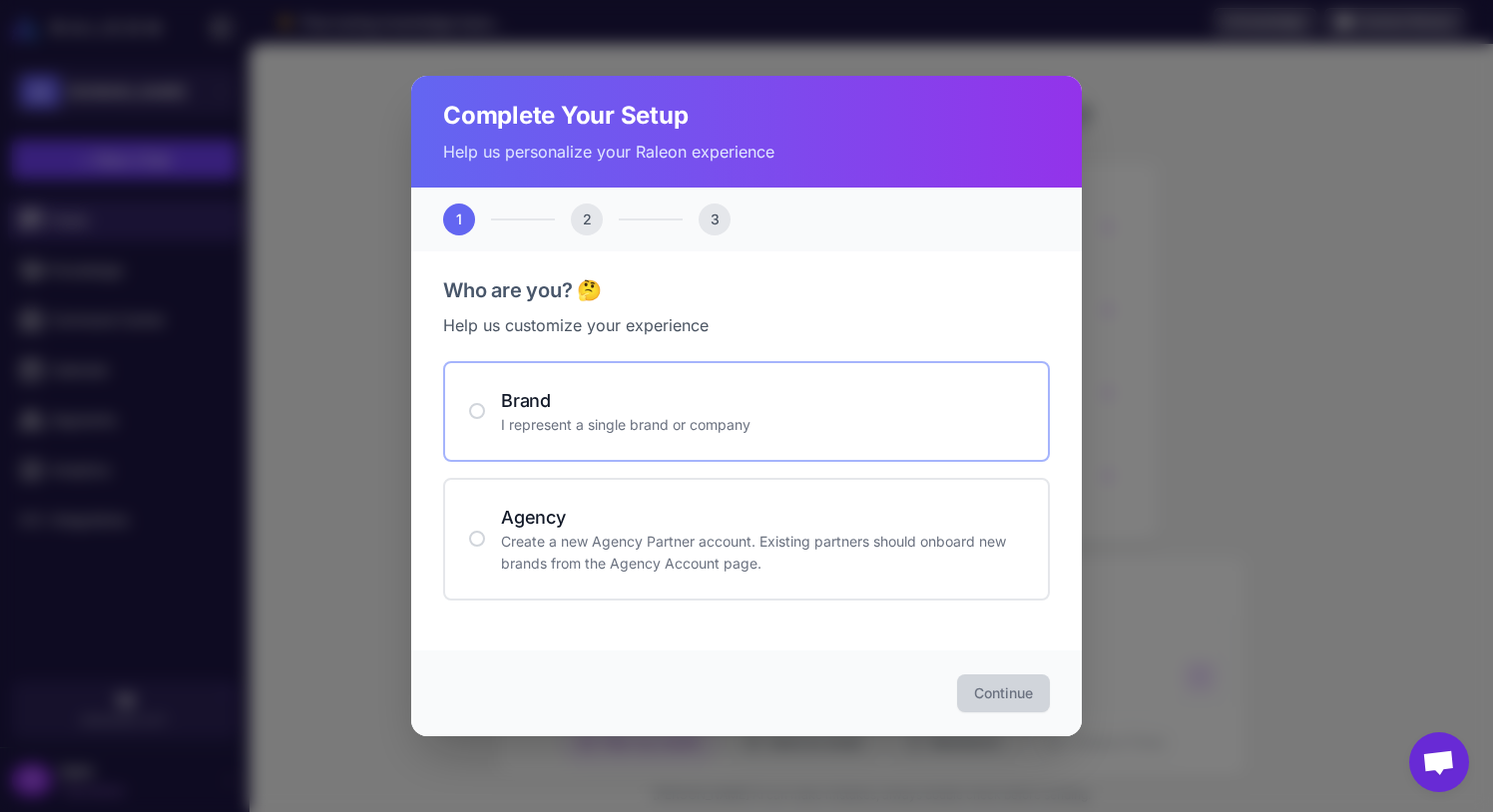 click on "I represent a single brand or company" at bounding box center [762, 425] 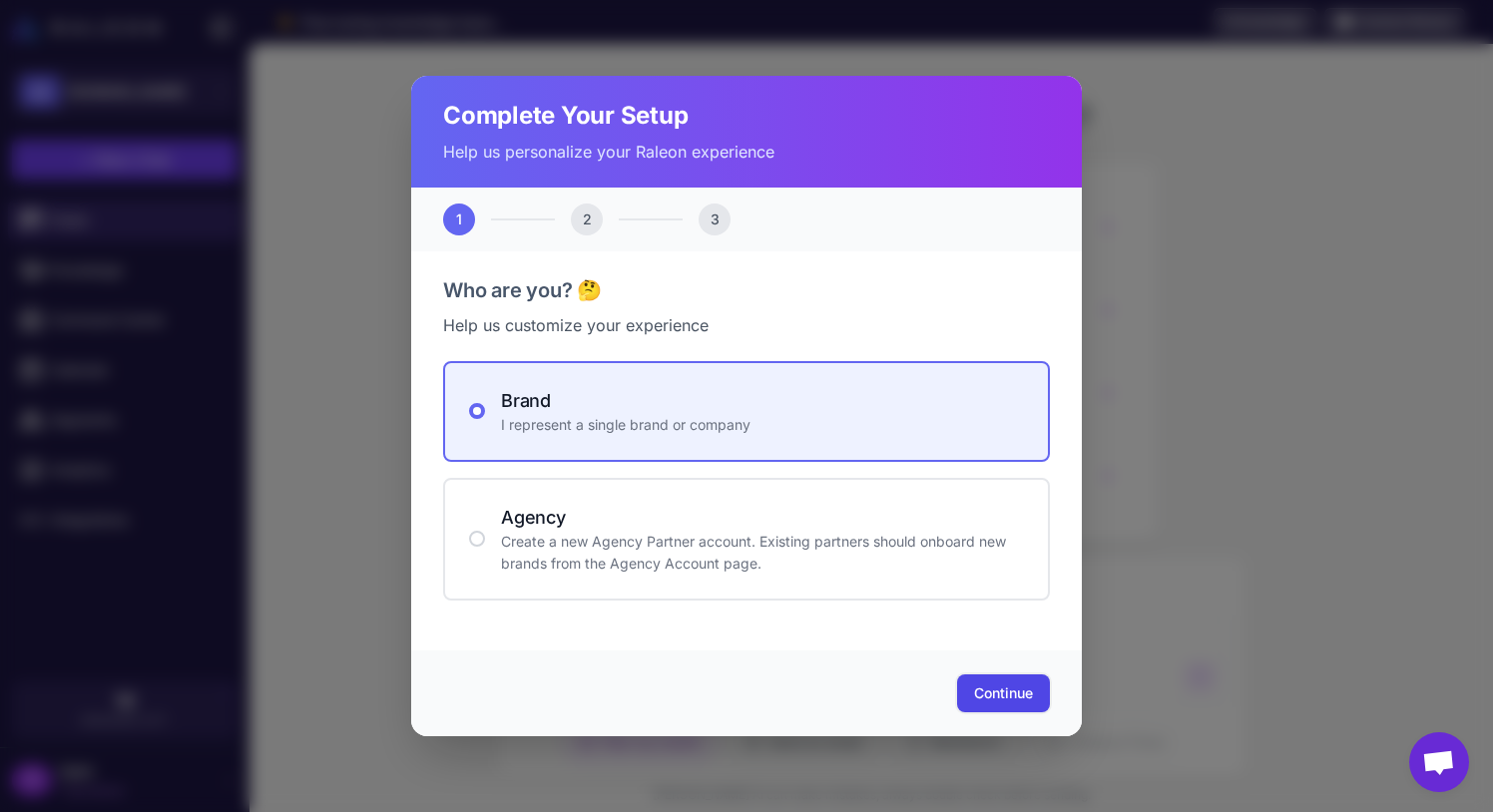 click on "Continue" at bounding box center (1003, 693) 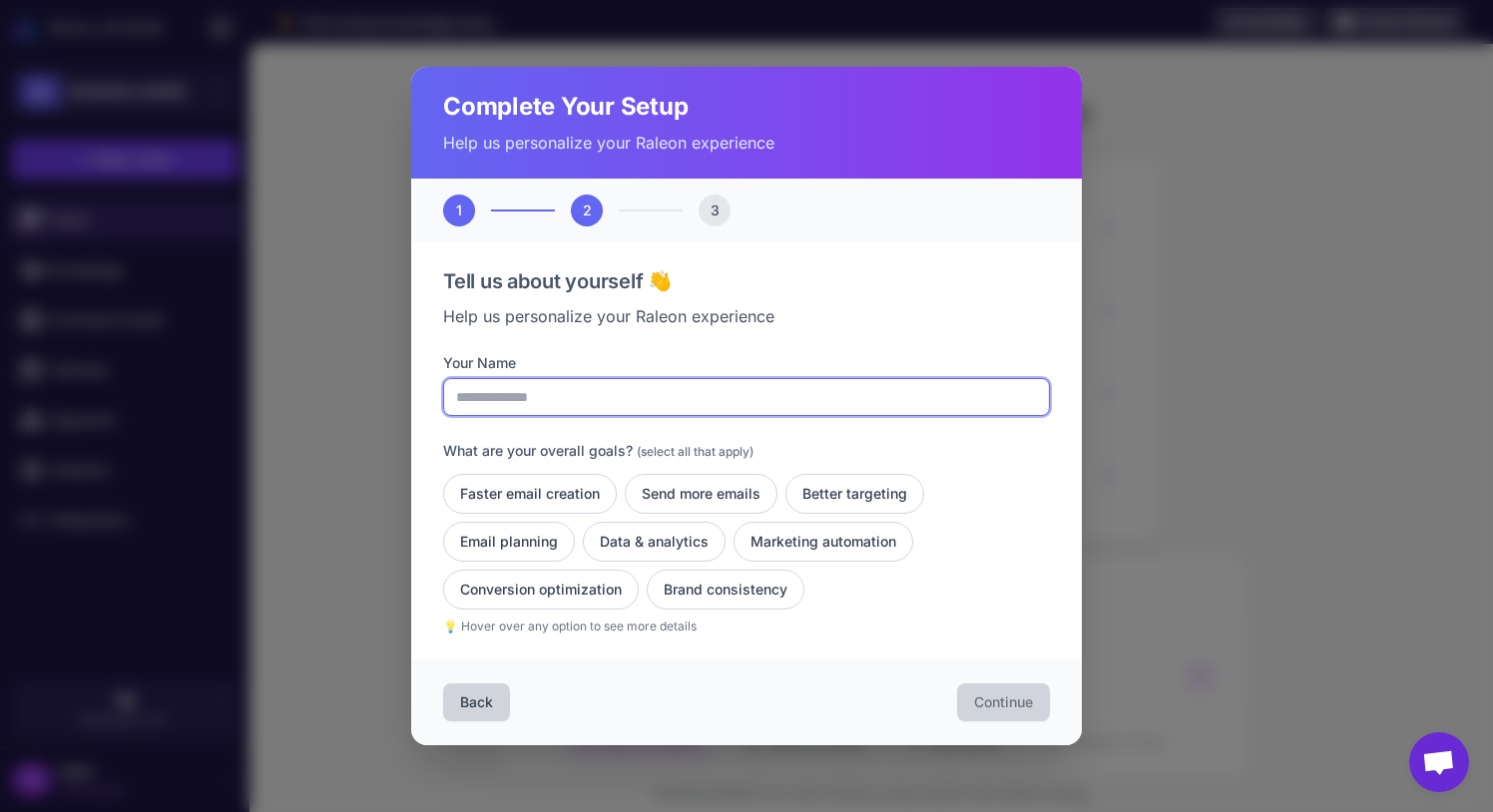 click on "Your Name" at bounding box center (746, 397) 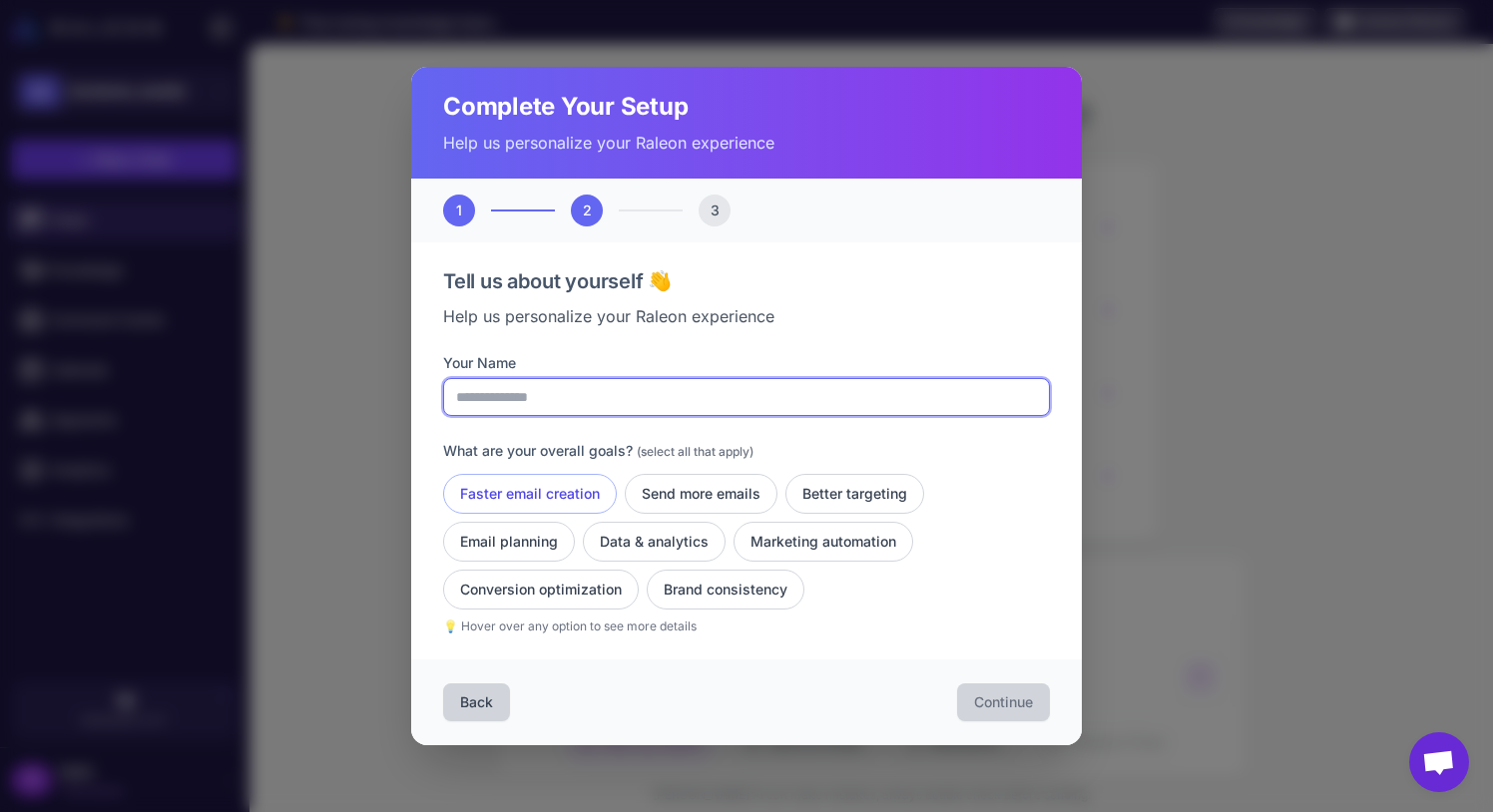 type on "**********" 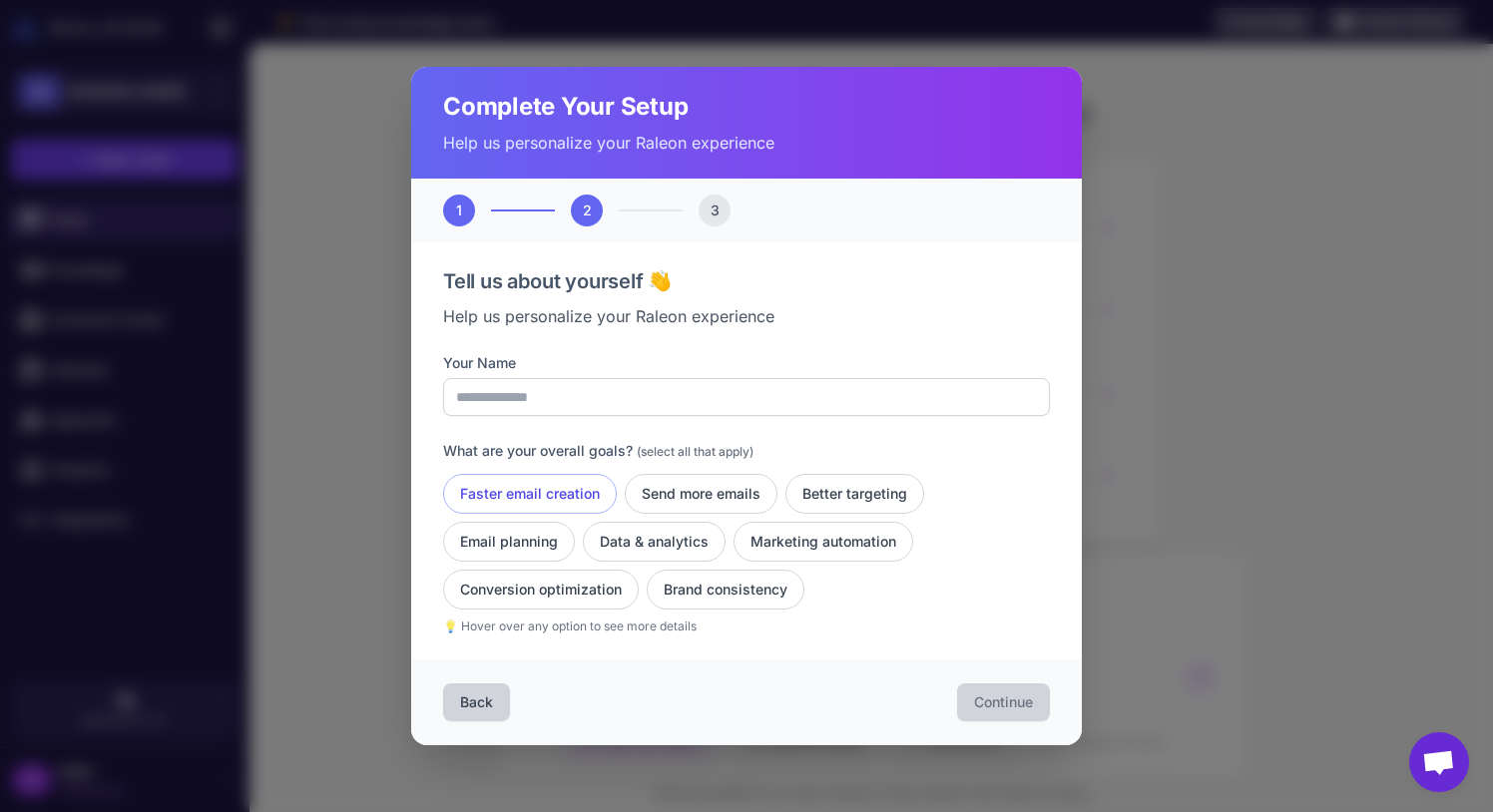 click on "Faster email creation" 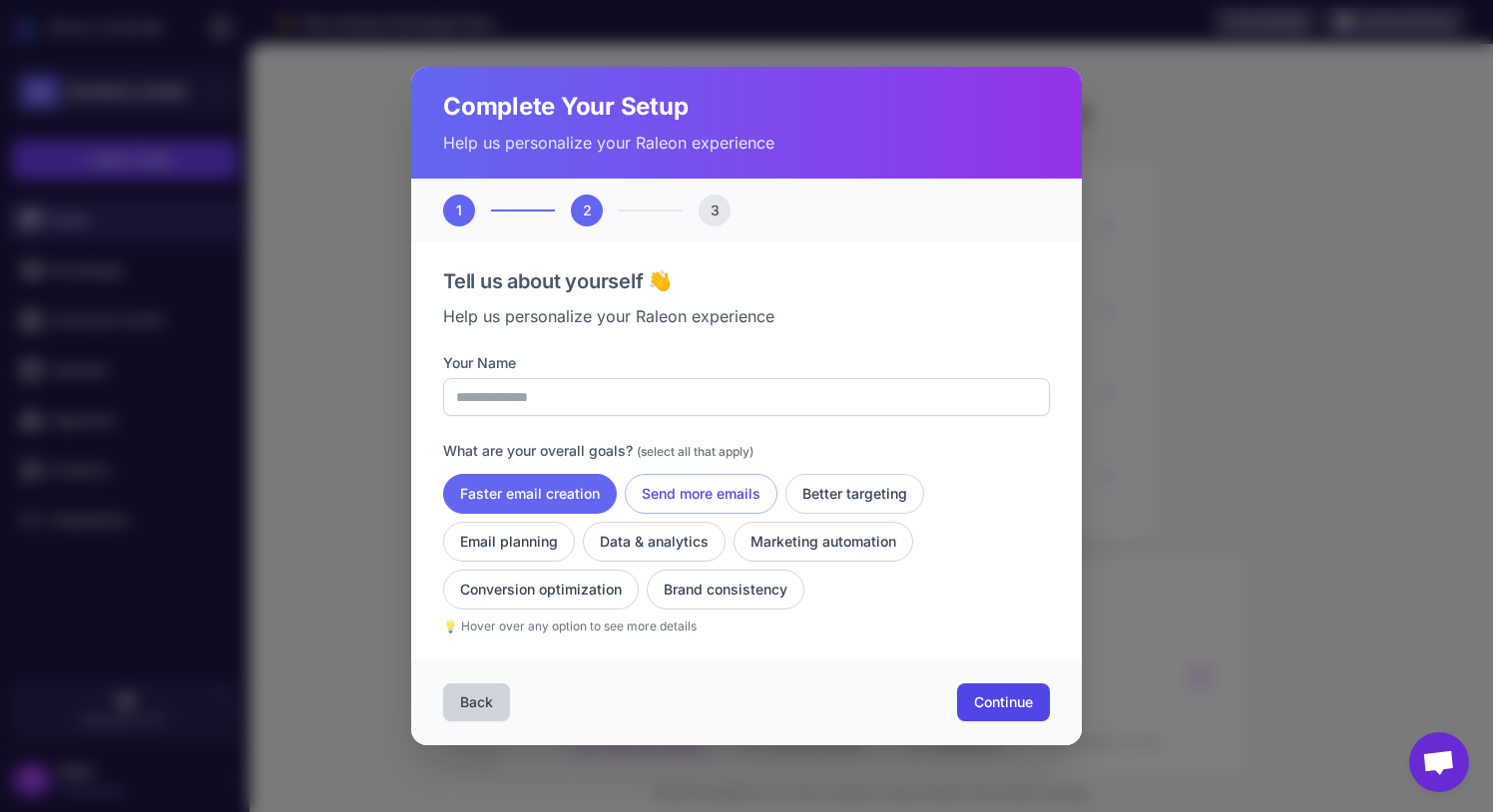 click on "Send more emails" 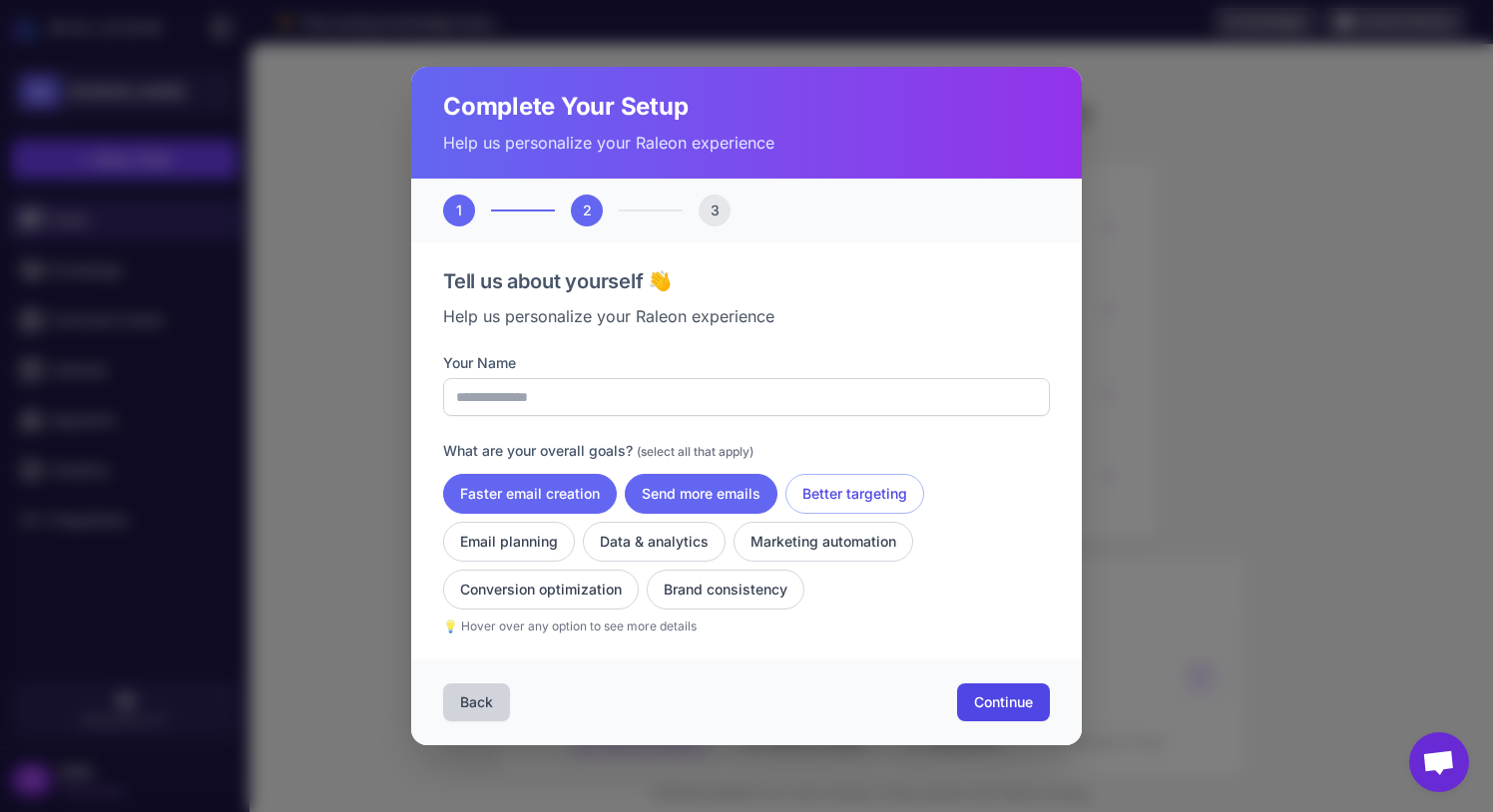 click on "Better targeting" 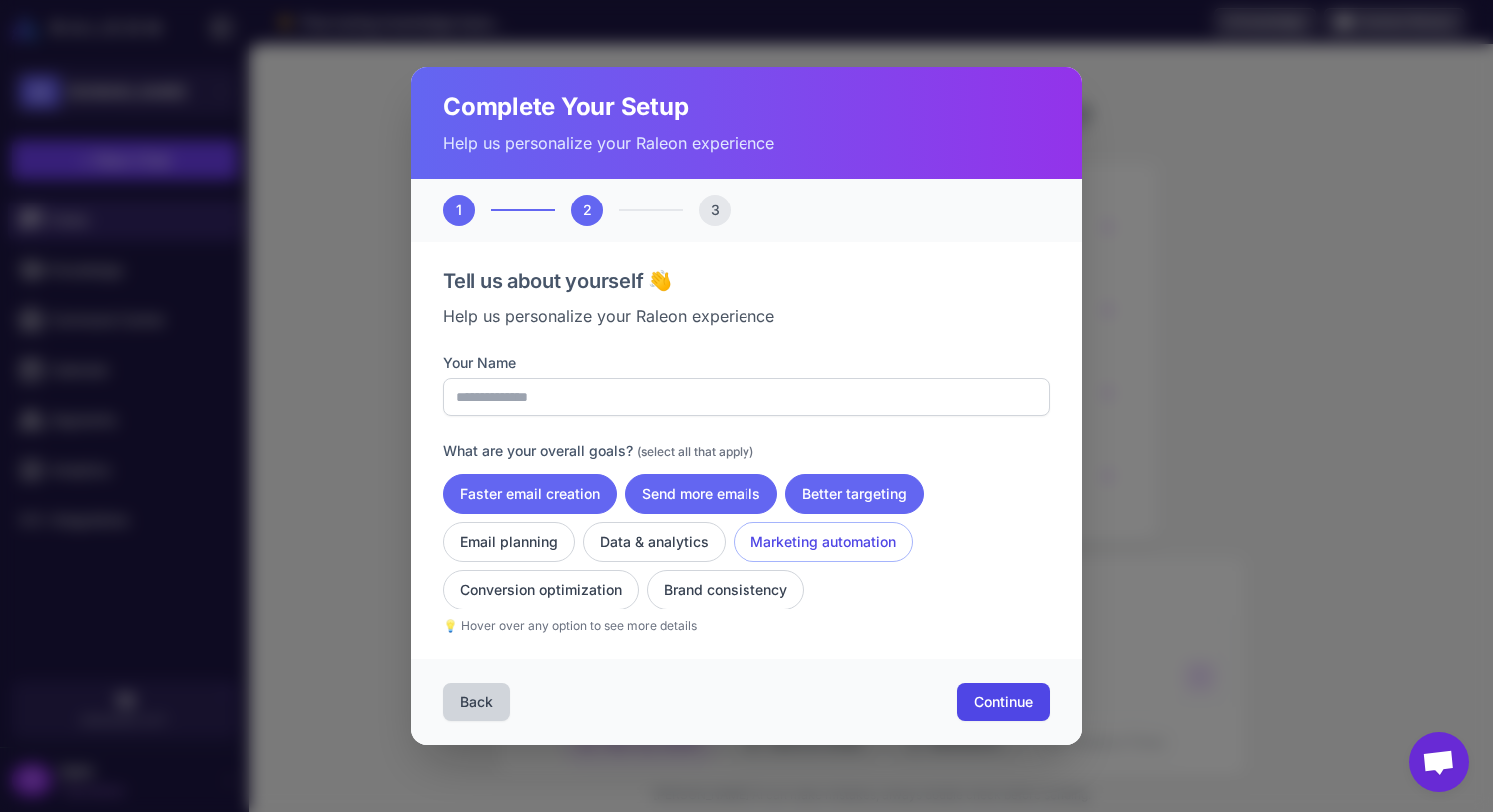 drag, startPoint x: 813, startPoint y: 541, endPoint x: 803, endPoint y: 542, distance: 10.049876 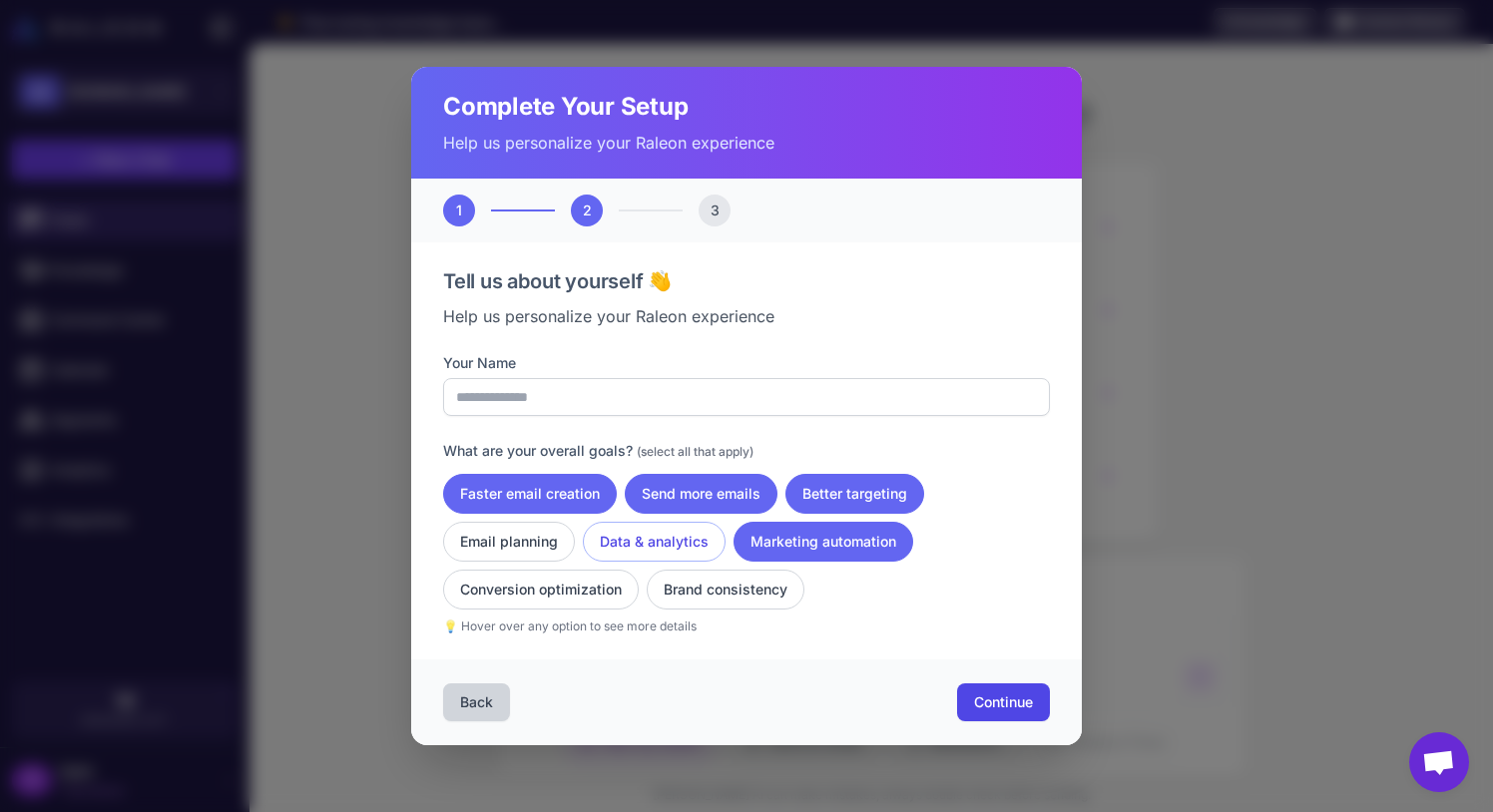 click on "Data & analytics" 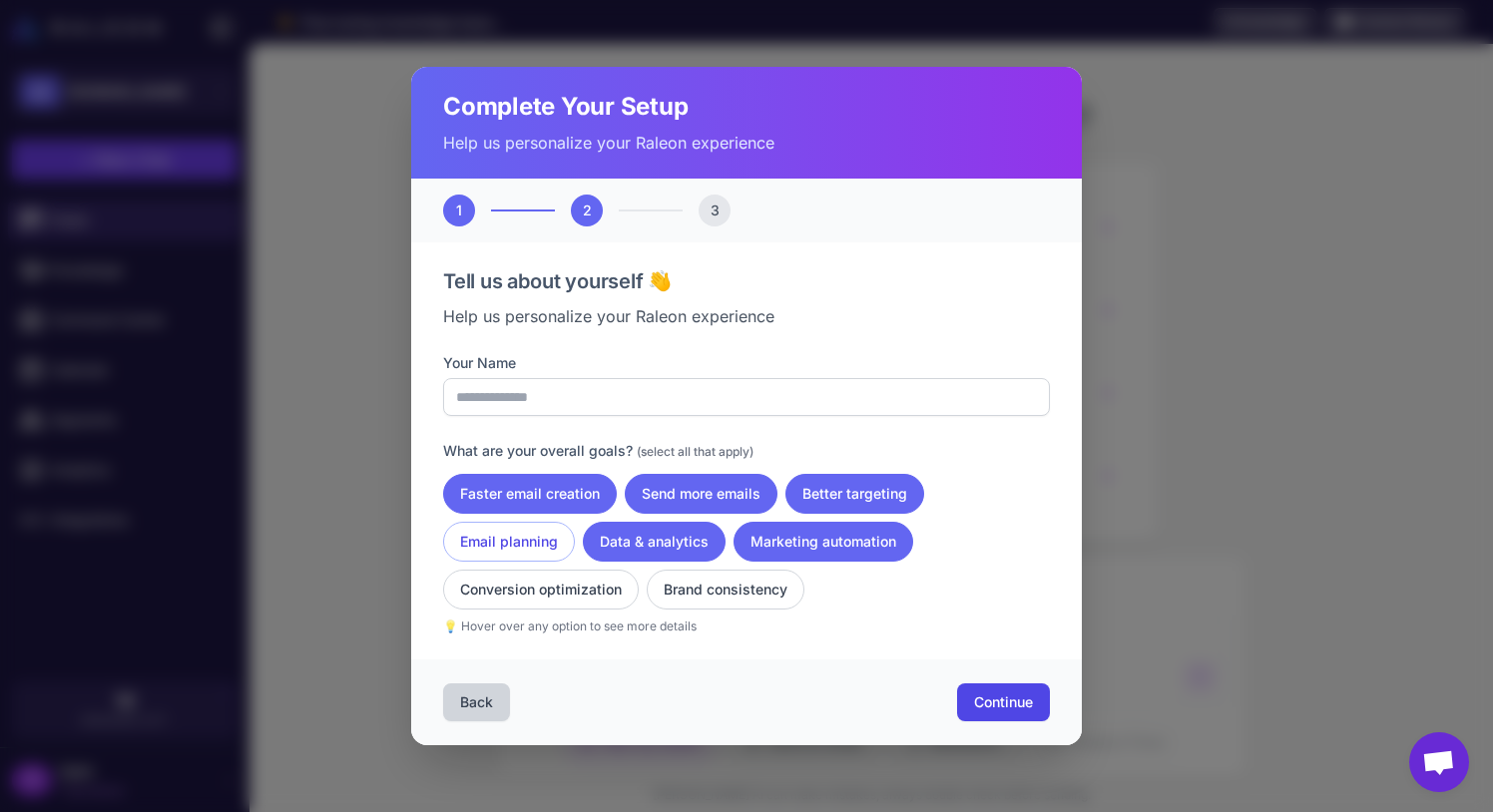 click on "Email planning" 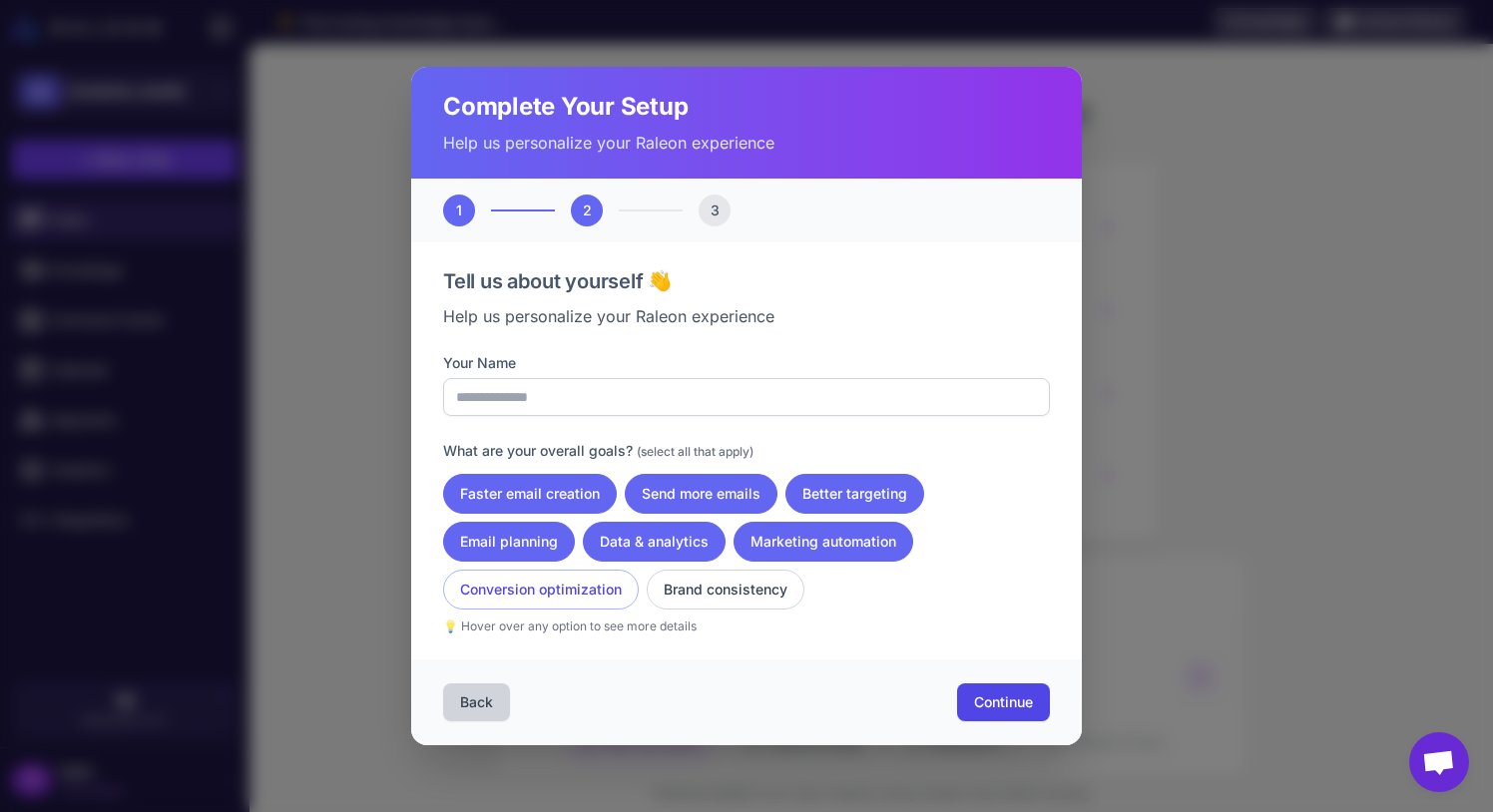 click on "Conversion optimization" 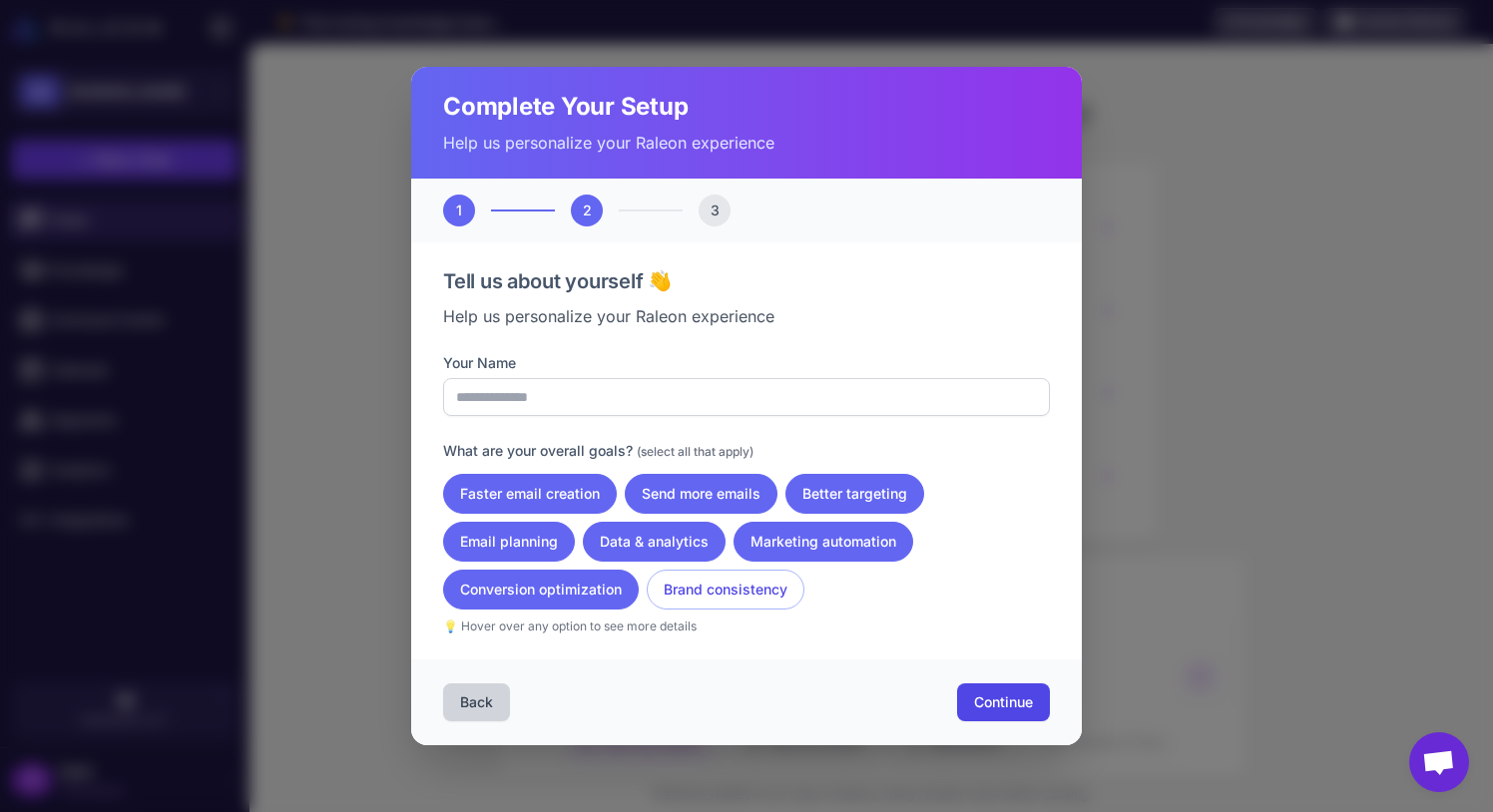 click on "Brand consistency" 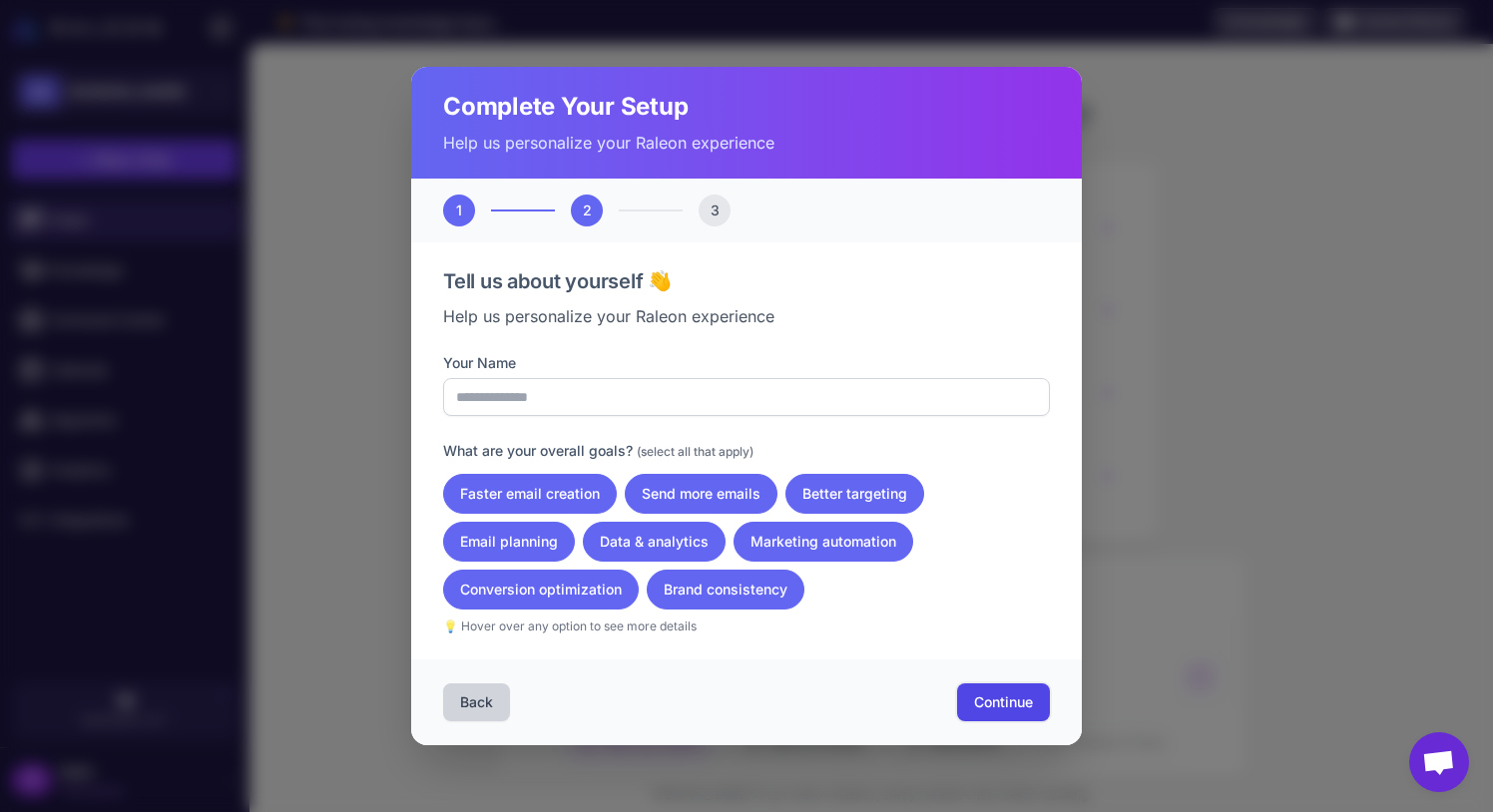 click on "Continue" at bounding box center (1003, 702) 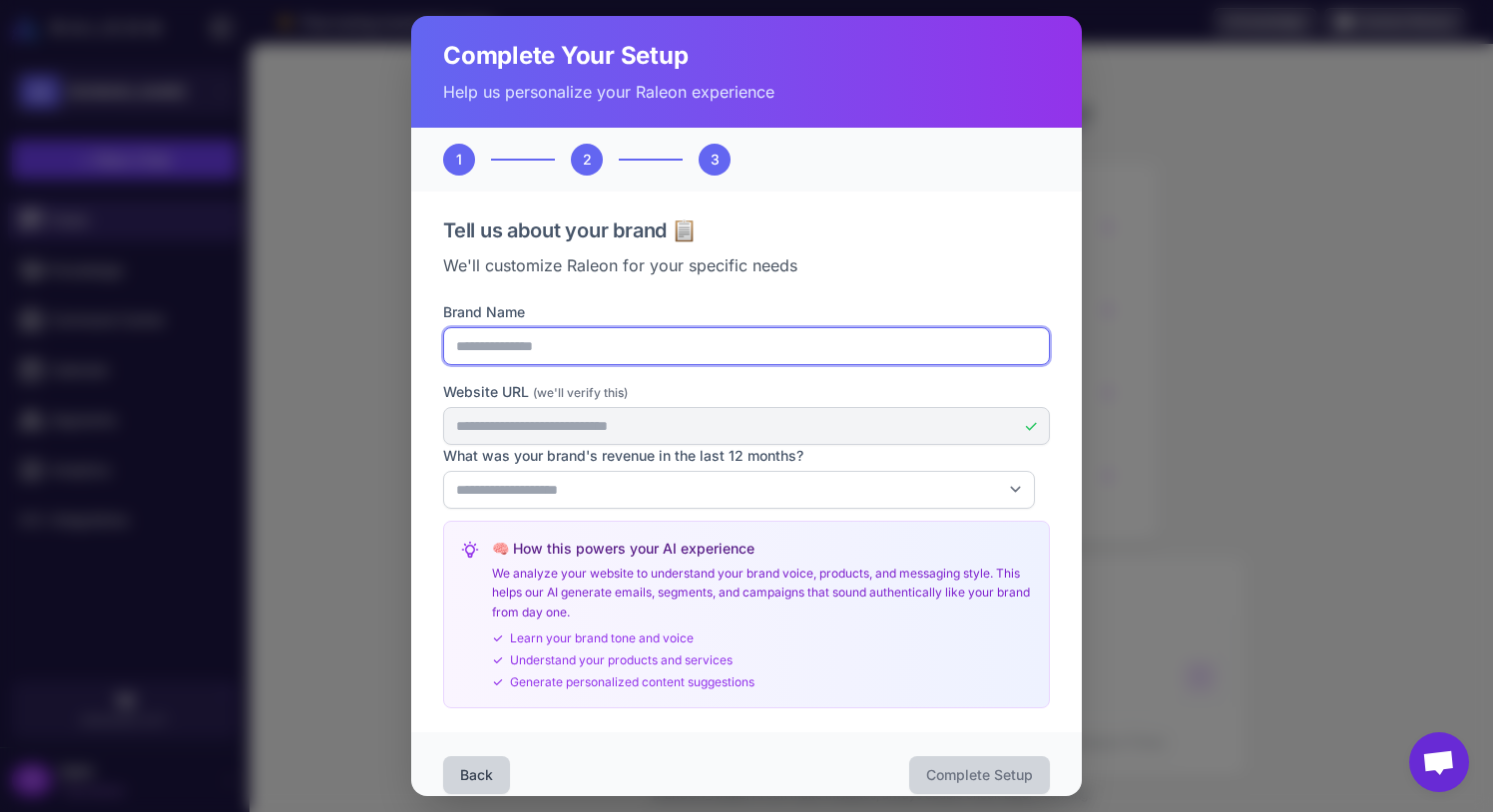 click on "Brand Name" at bounding box center (746, 346) 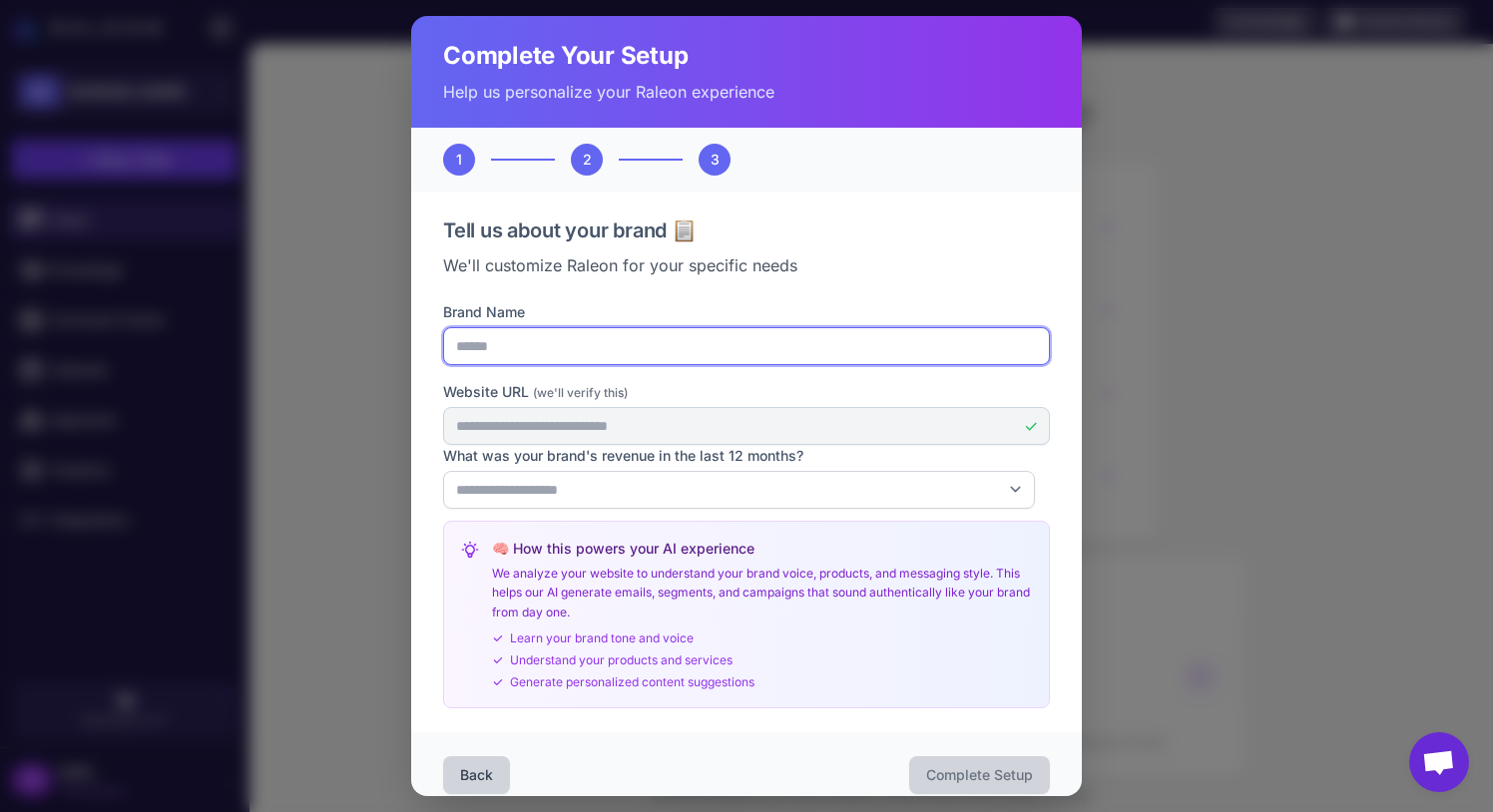 type on "******" 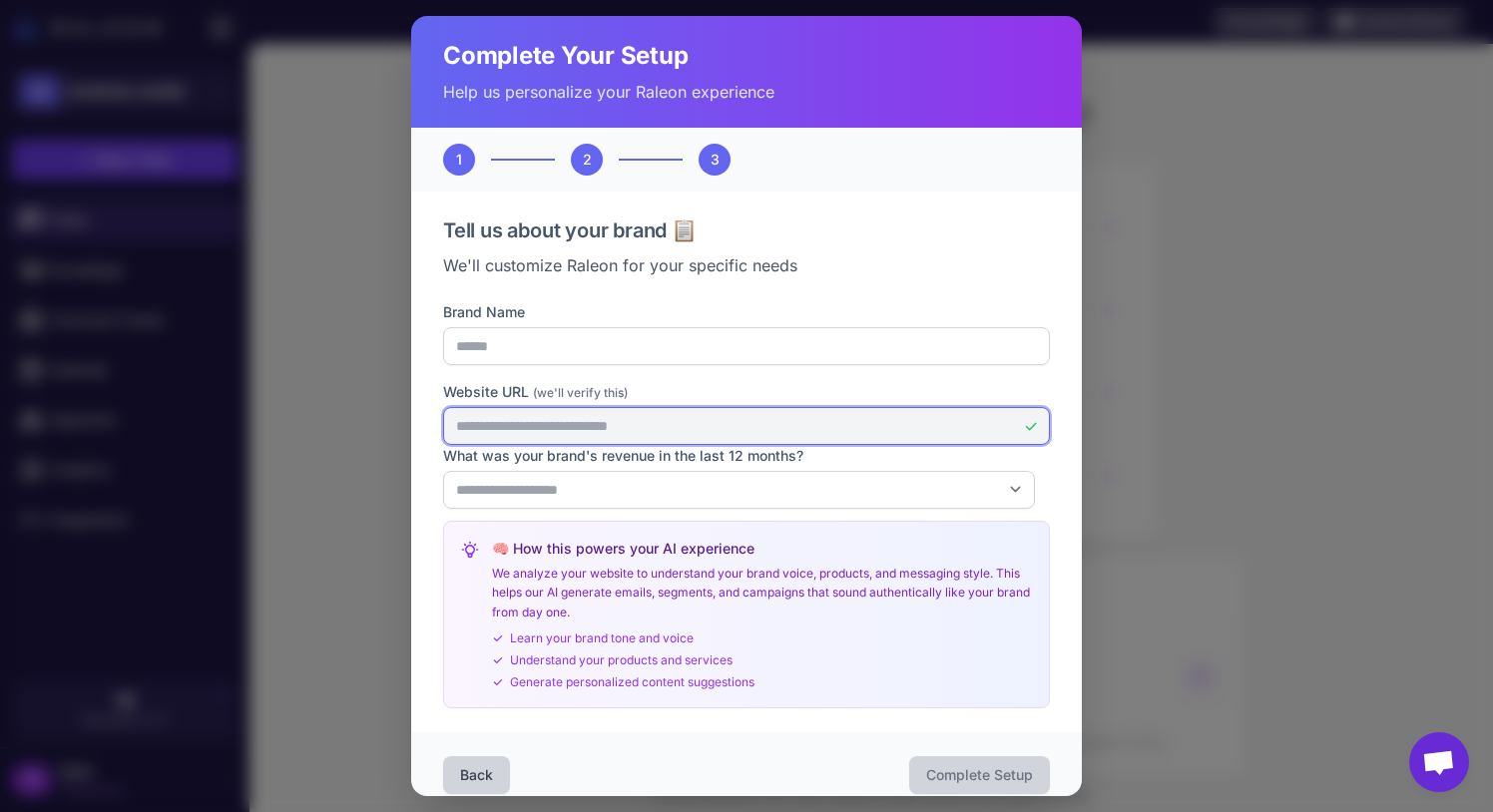 click on "Website URL  (we'll verify this)" at bounding box center [746, 426] 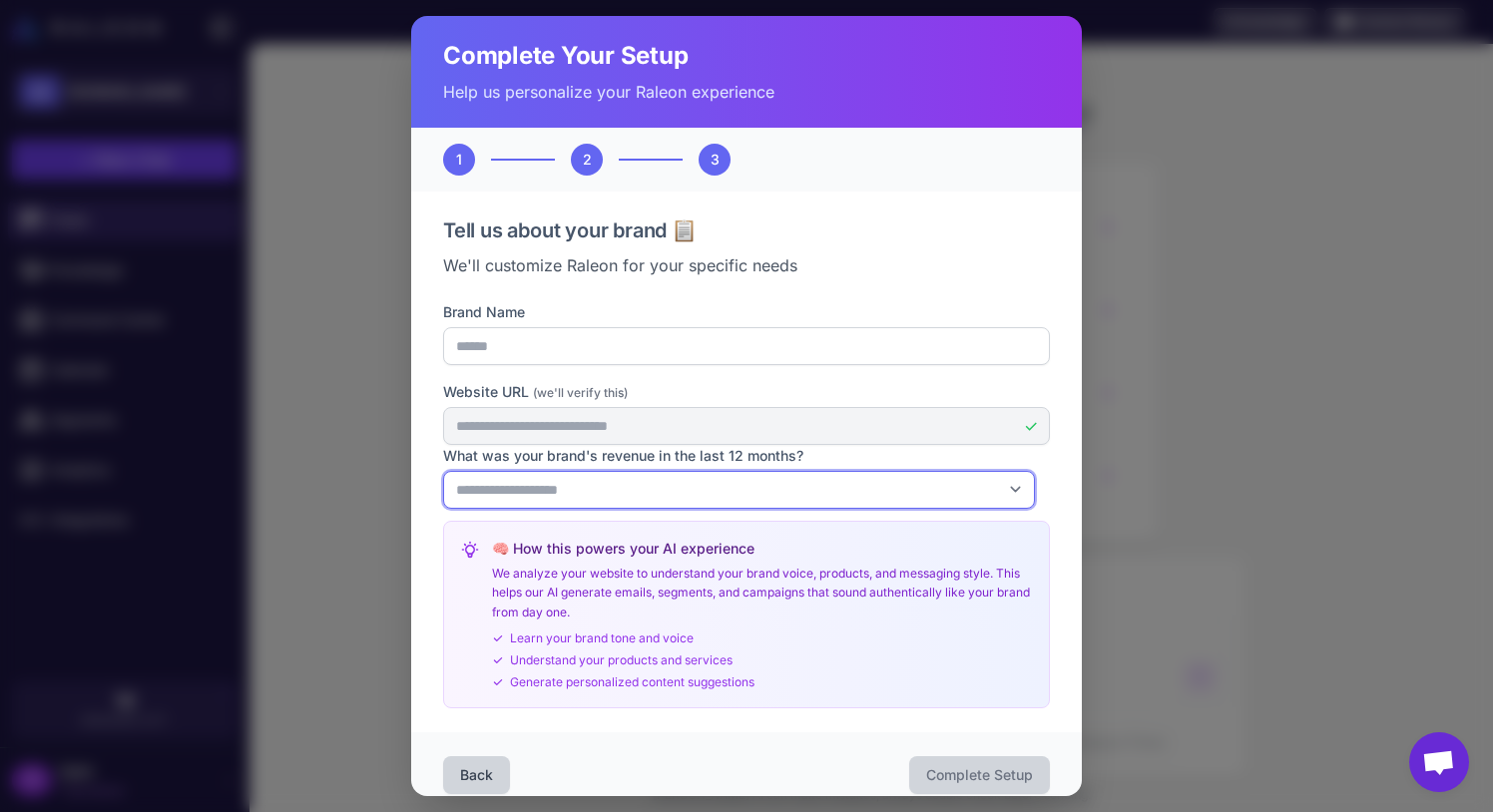 click on "**********" at bounding box center [739, 490] 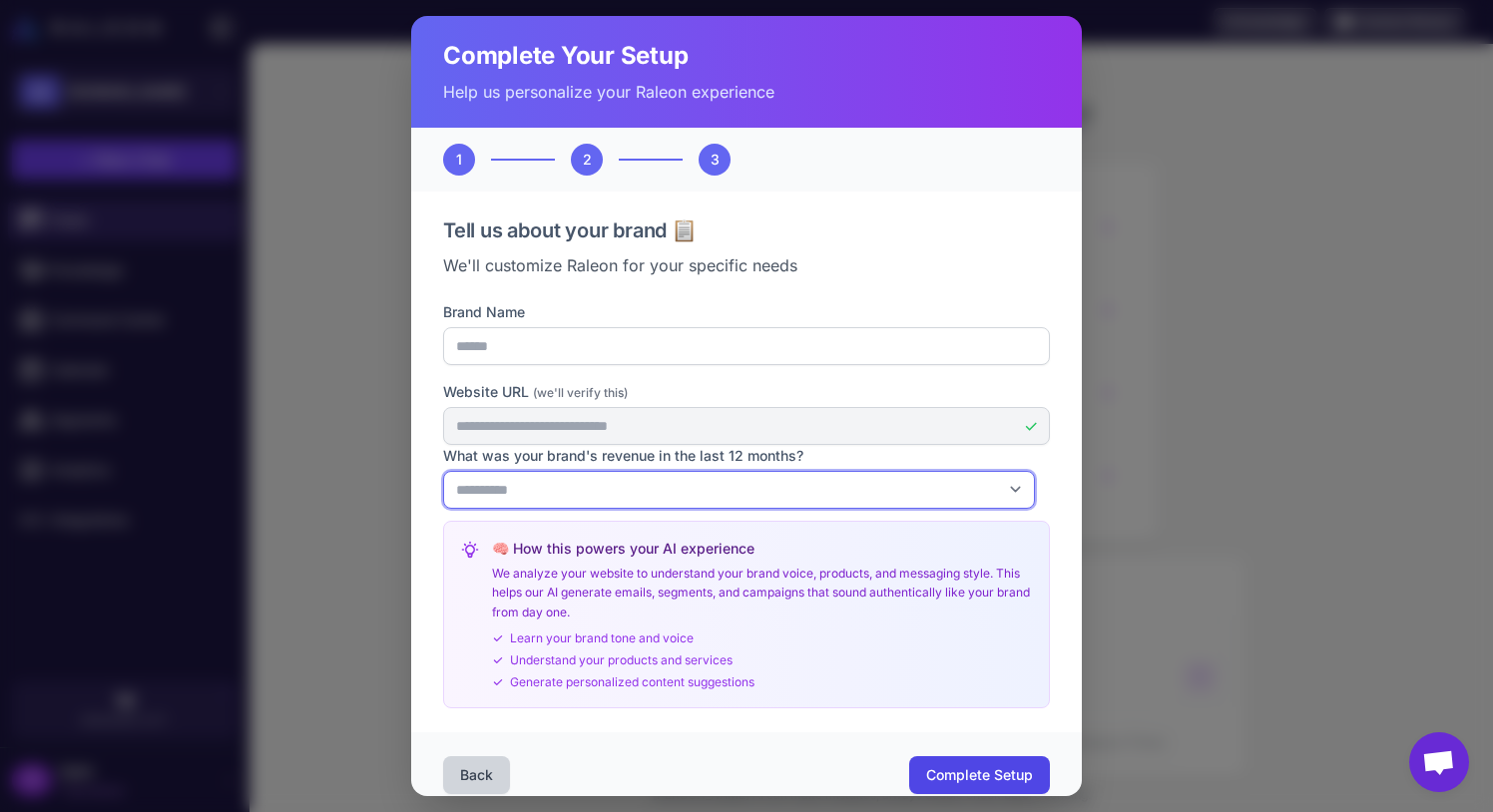 scroll, scrollTop: 22, scrollLeft: 0, axis: vertical 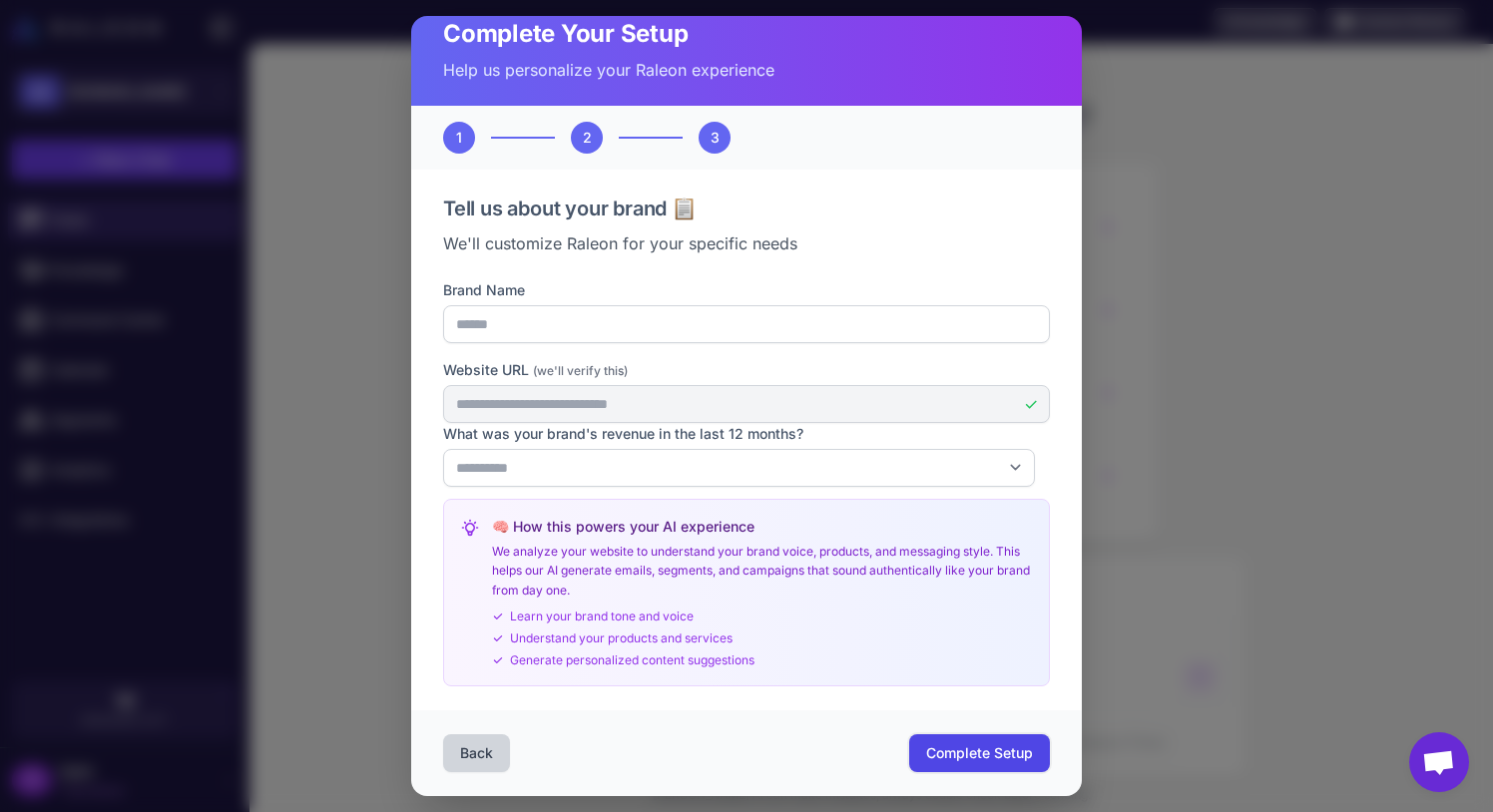 click on "Complete Setup" at bounding box center (979, 753) 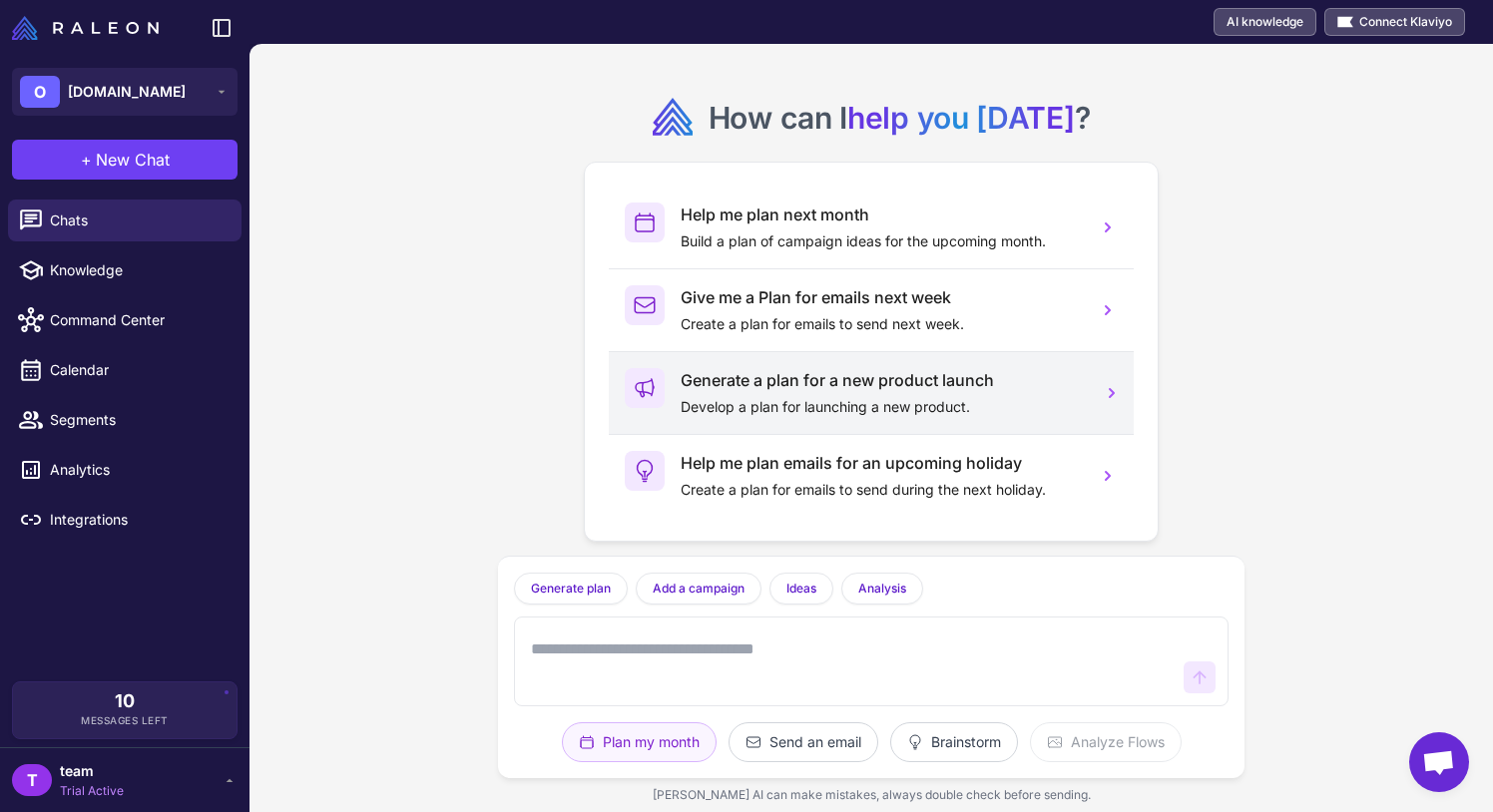 click on "Develop a plan for launching a new product." at bounding box center (881, 407) 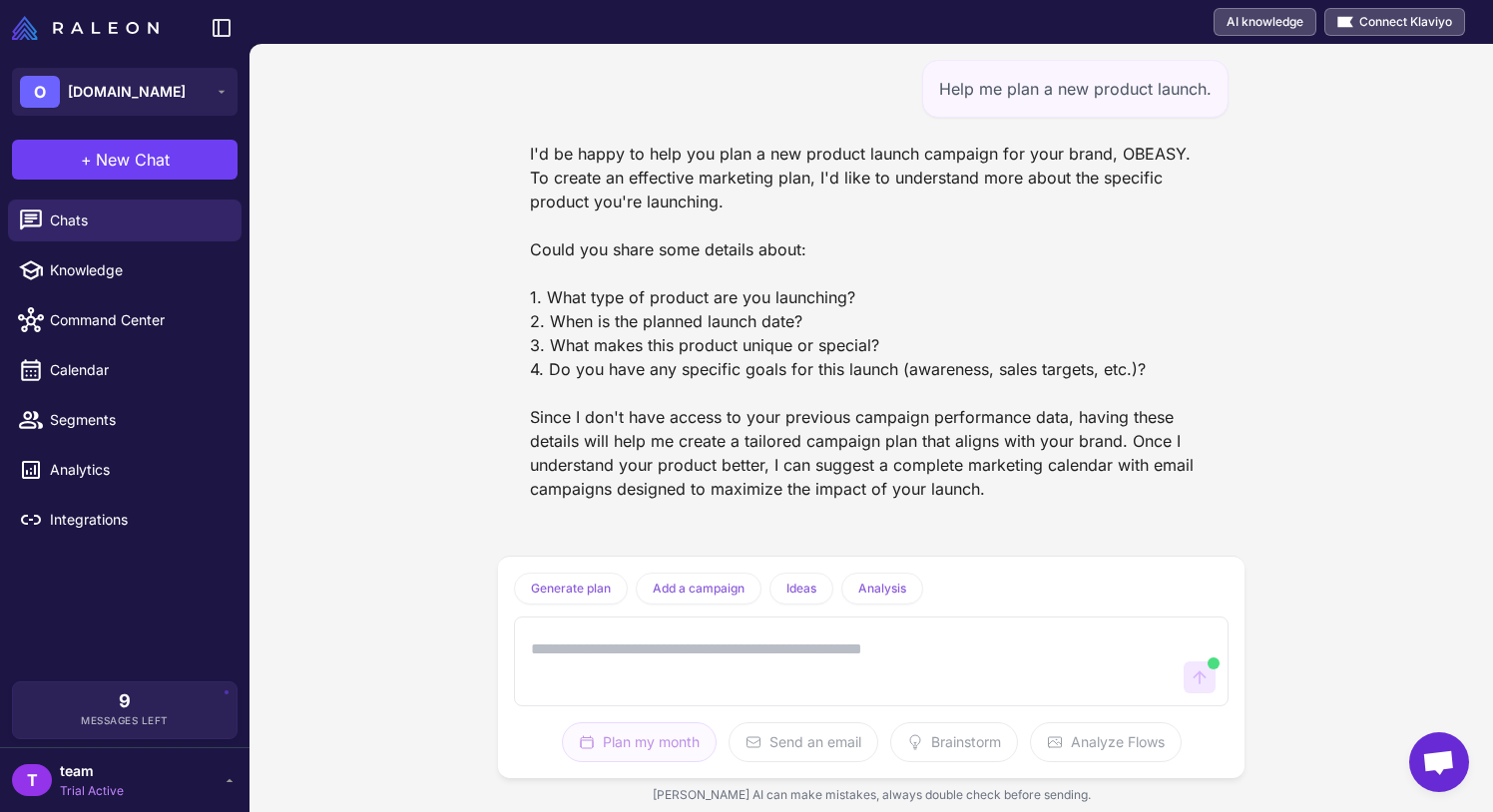 click at bounding box center [851, 661] 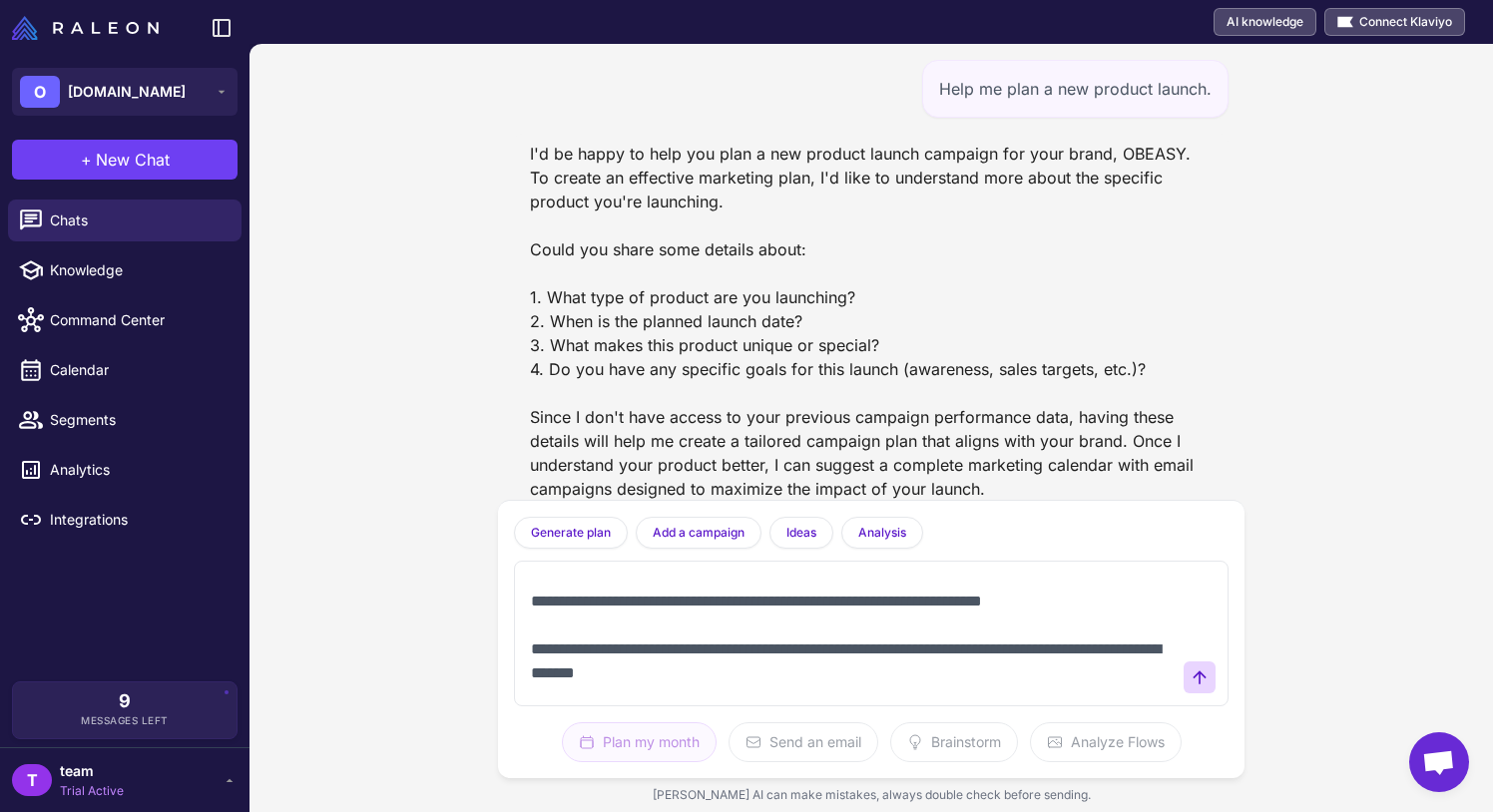 scroll, scrollTop: 7988, scrollLeft: 0, axis: vertical 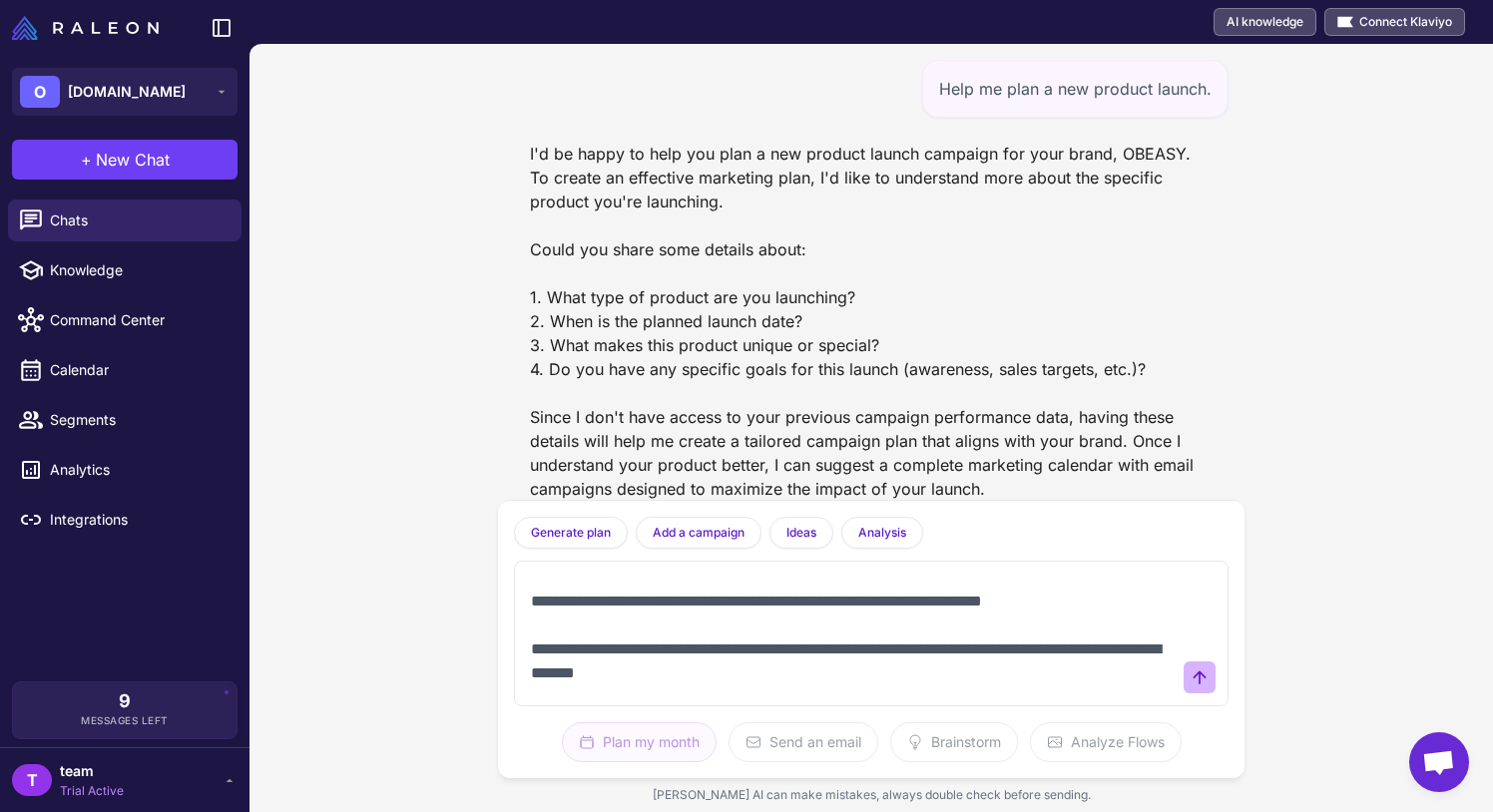 type on "**********" 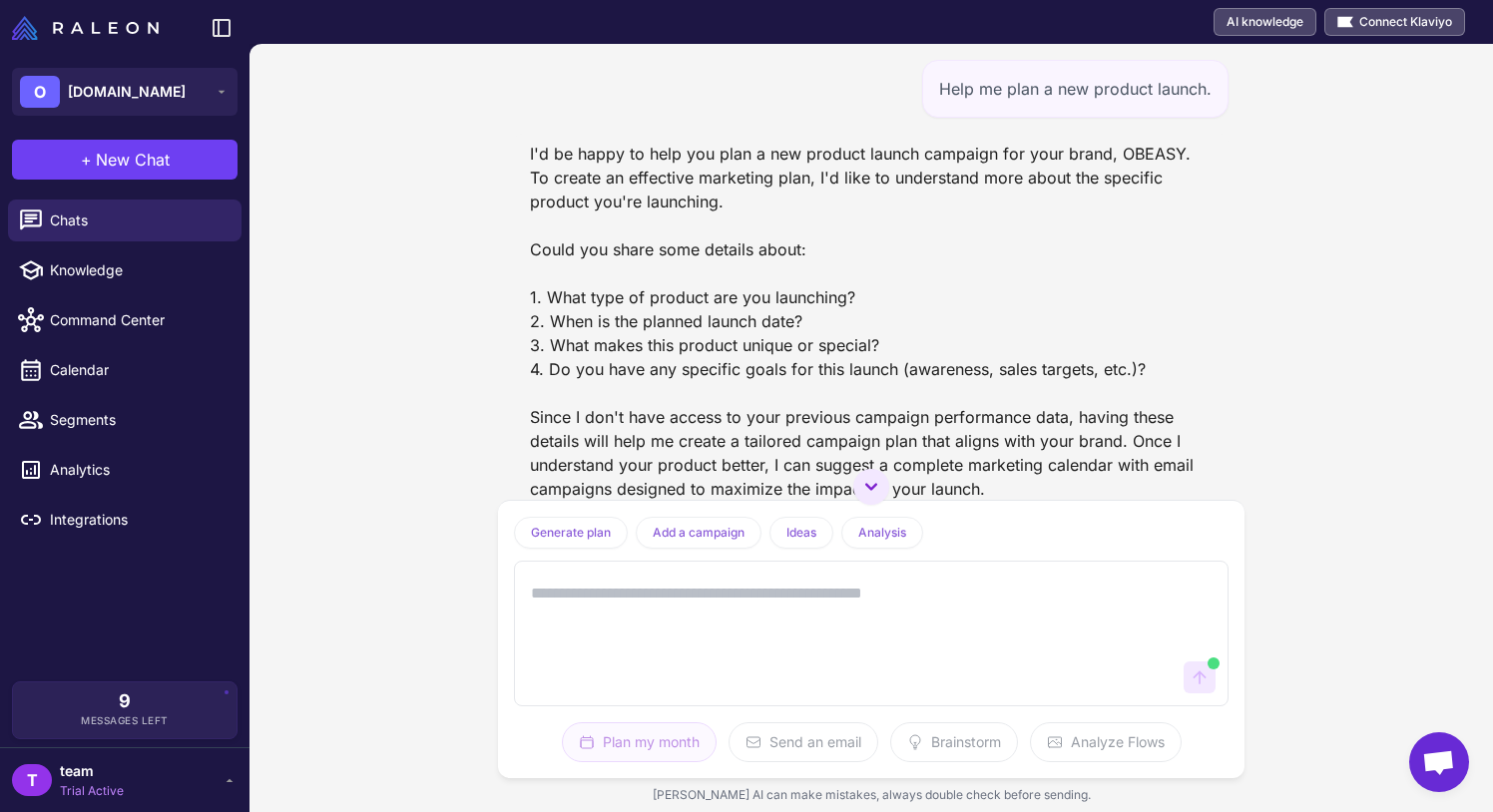scroll, scrollTop: 0, scrollLeft: 0, axis: both 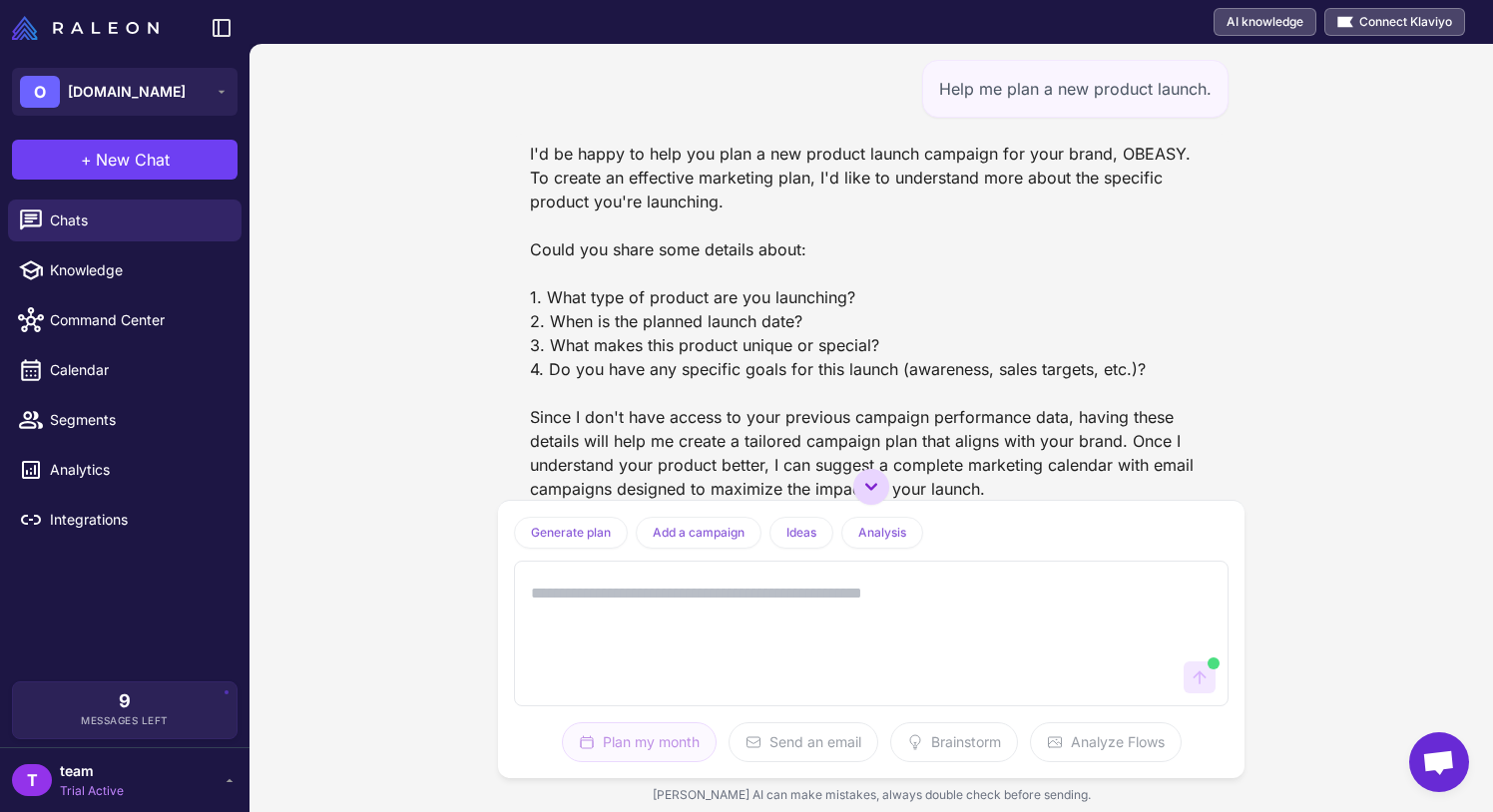 click 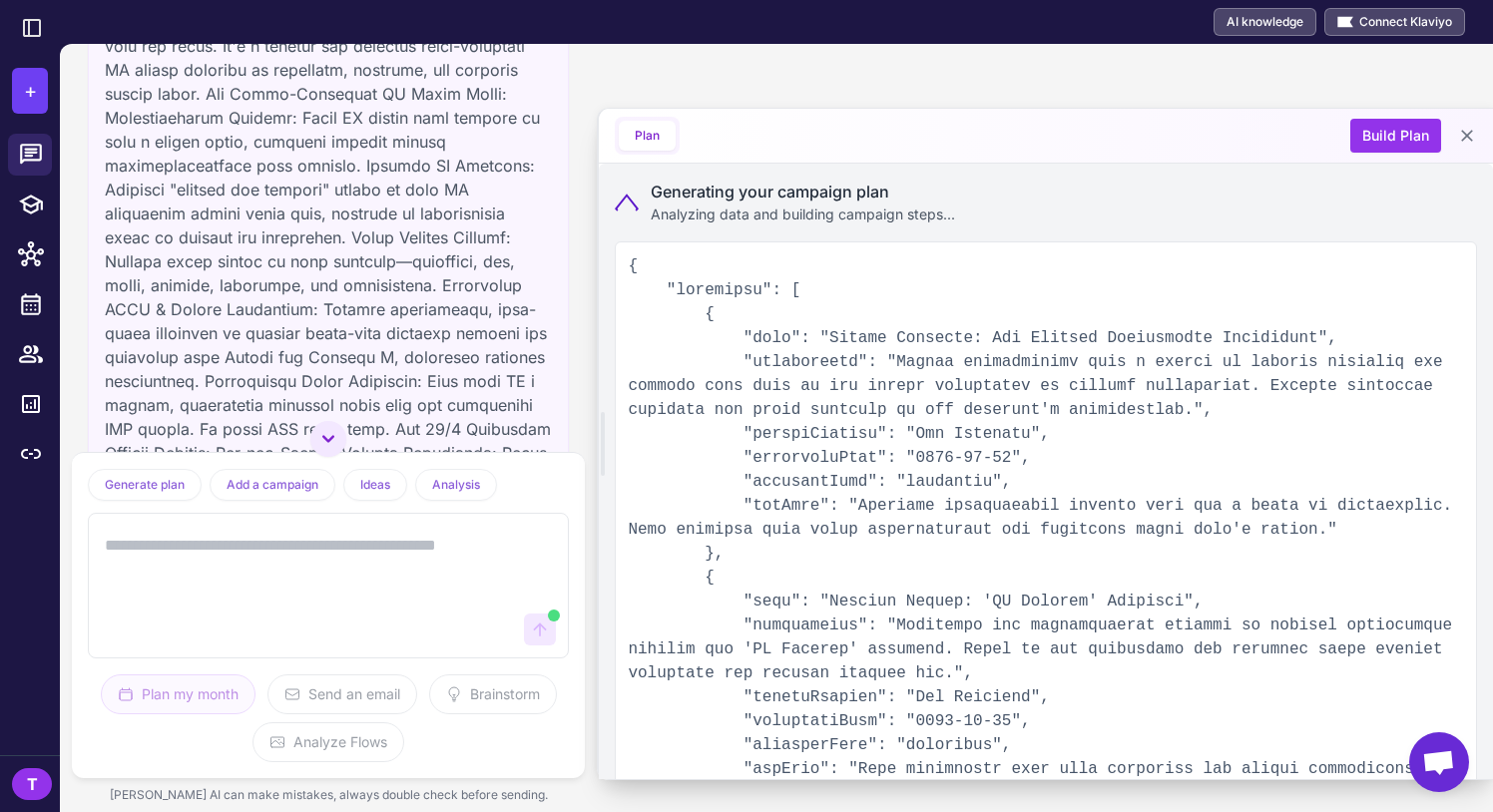 scroll, scrollTop: 895, scrollLeft: 0, axis: vertical 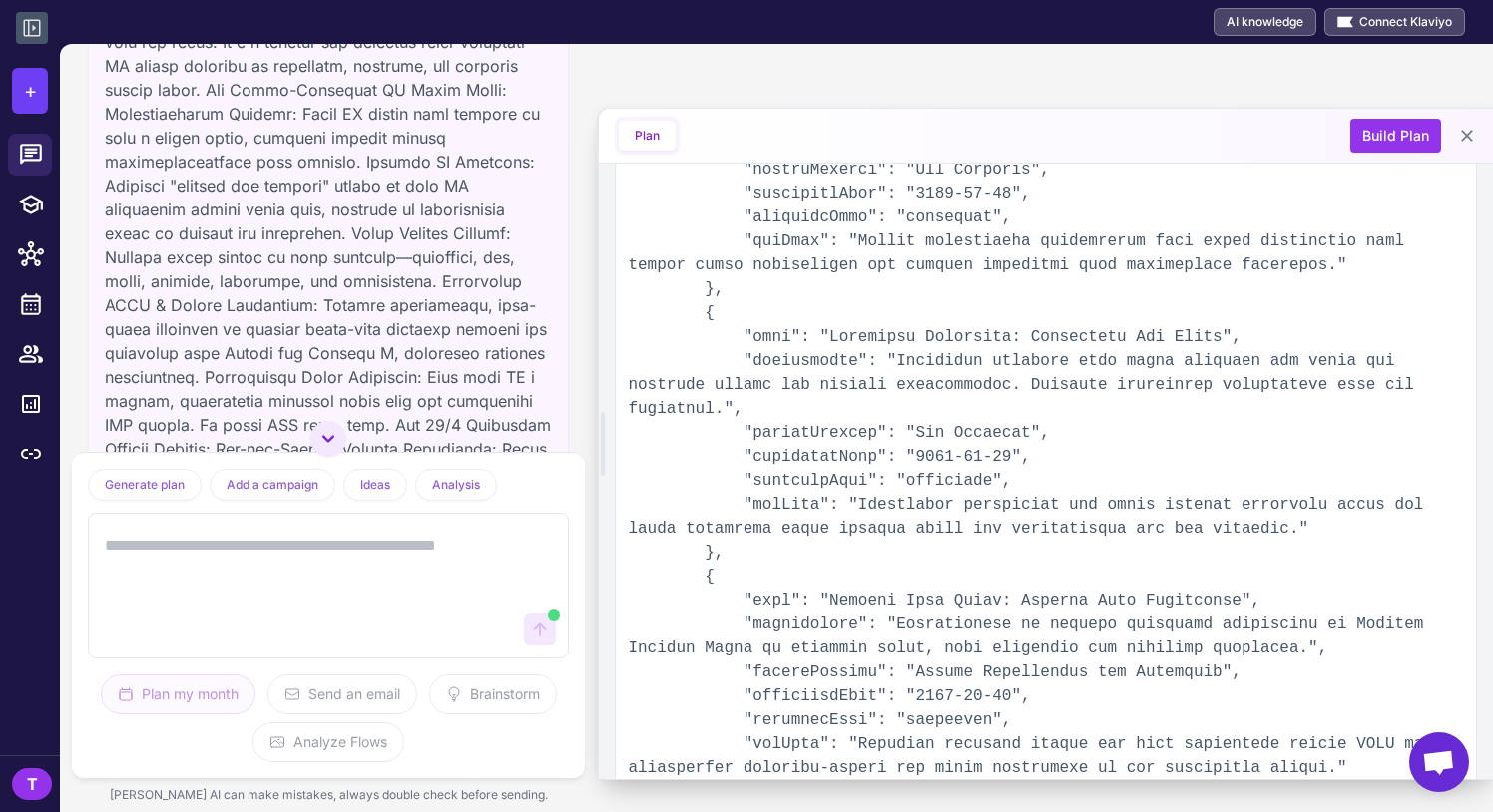 click 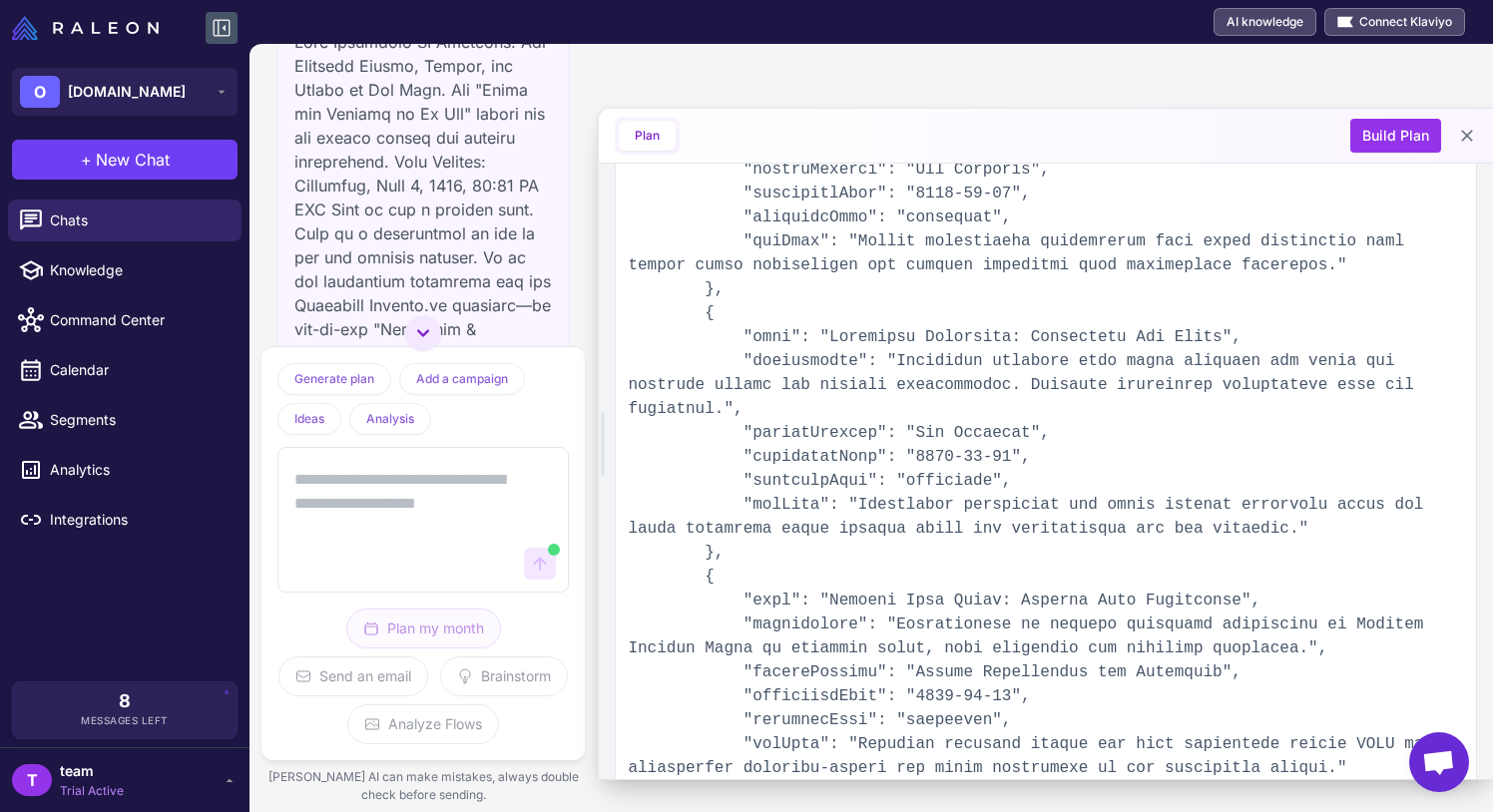 scroll, scrollTop: 1230, scrollLeft: 0, axis: vertical 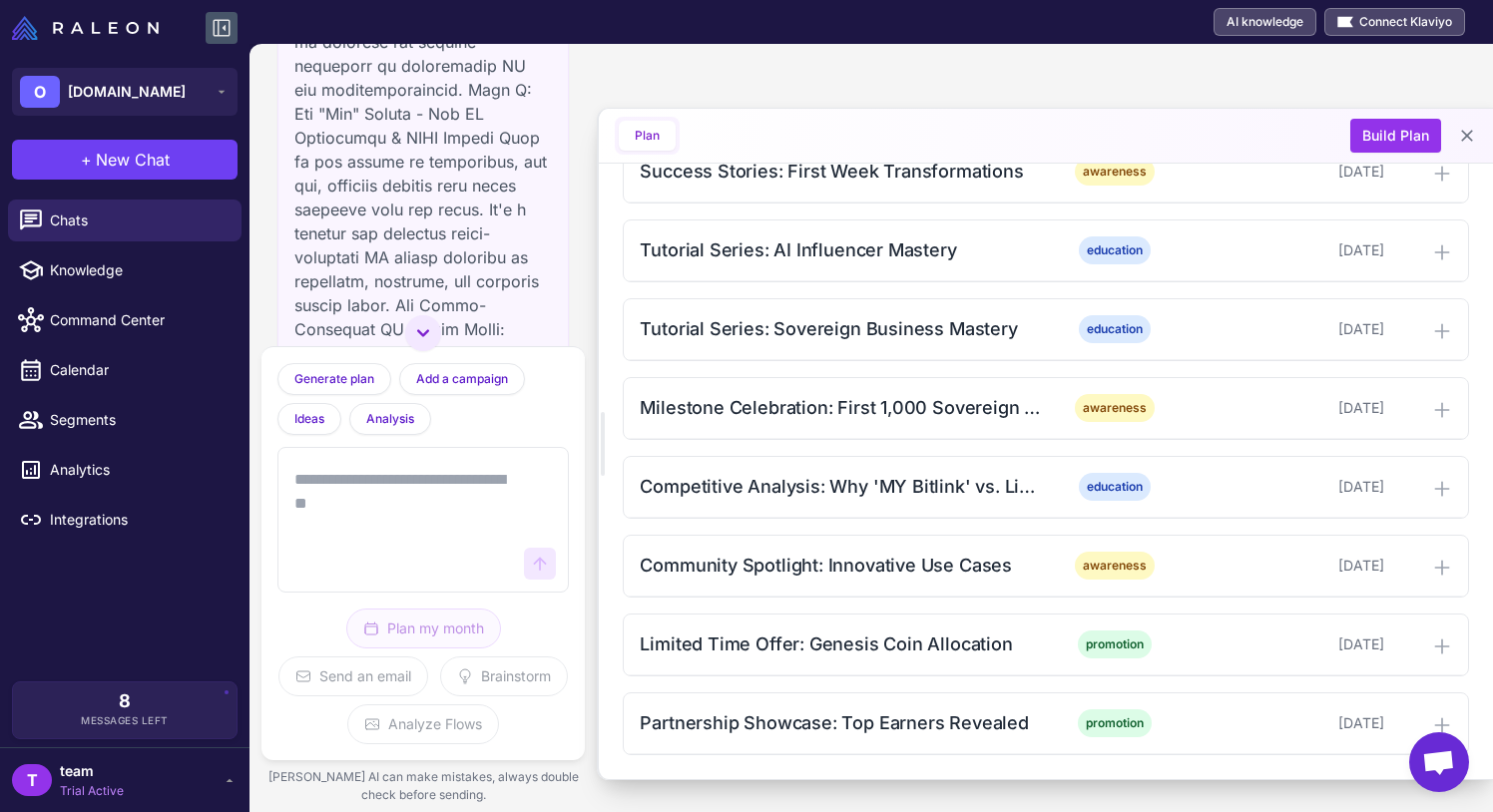 click on "T team Trial Active" at bounding box center (125, 780) 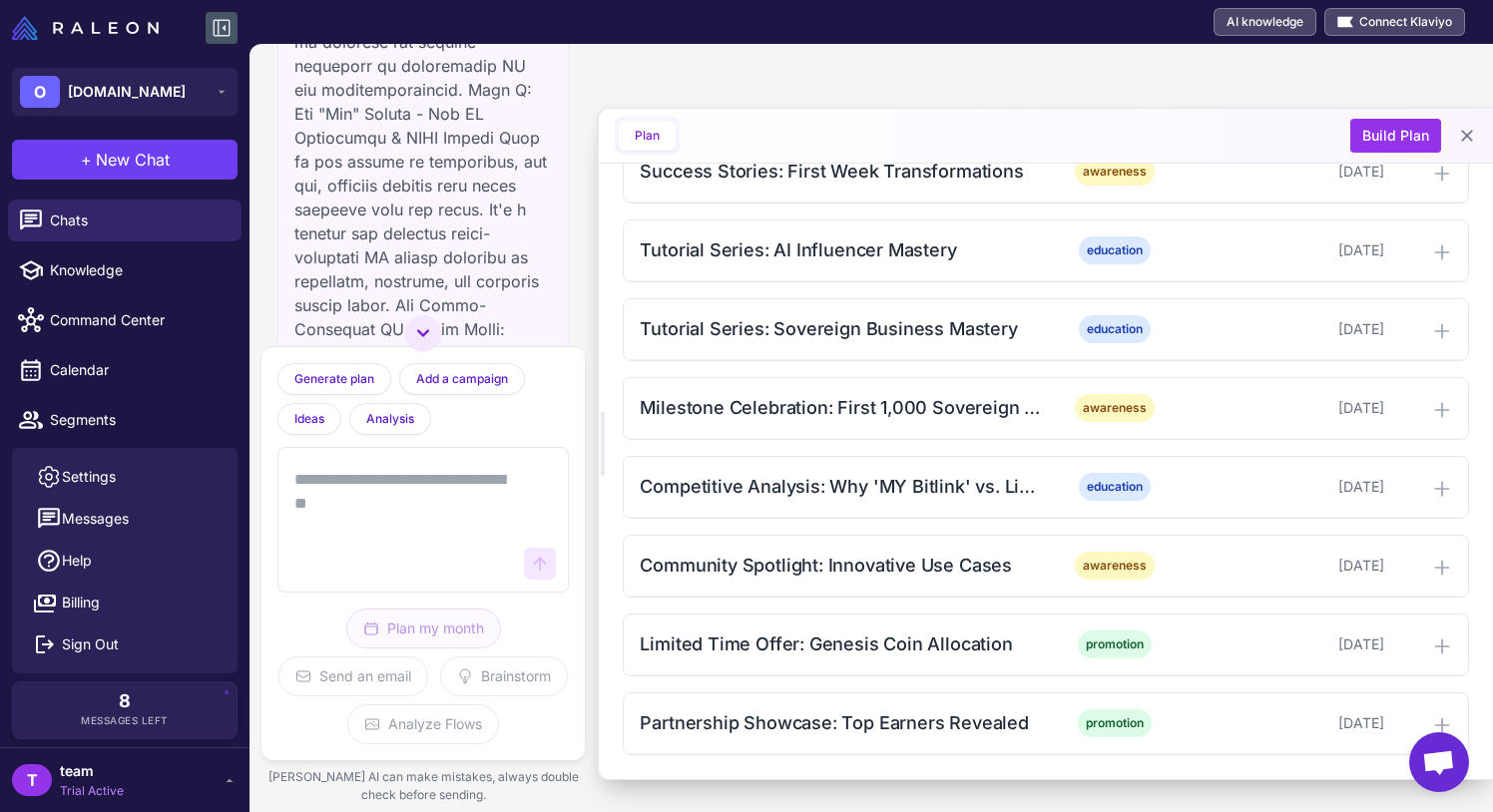 click on "T team Trial Active" at bounding box center (125, 780) 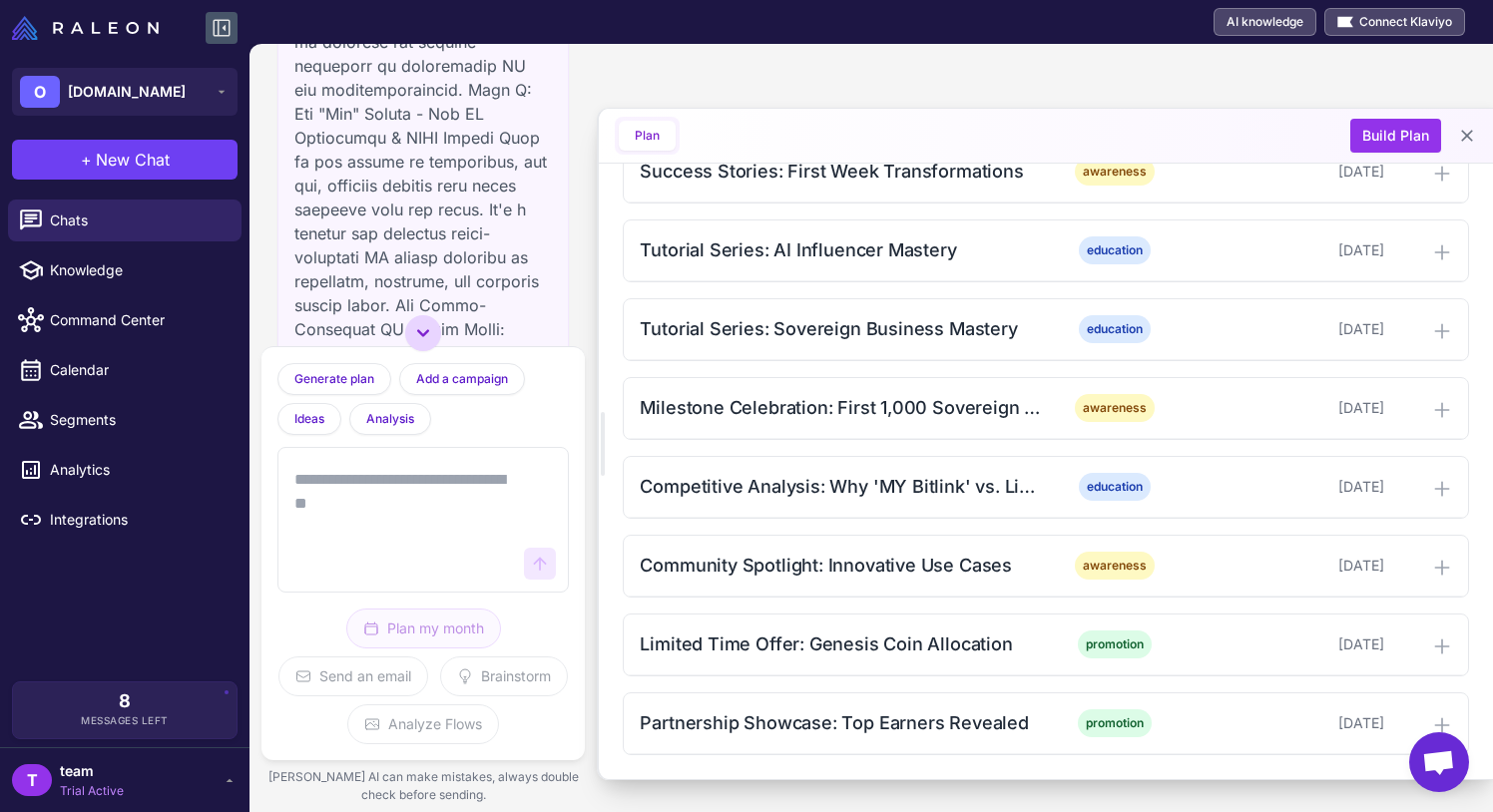 click 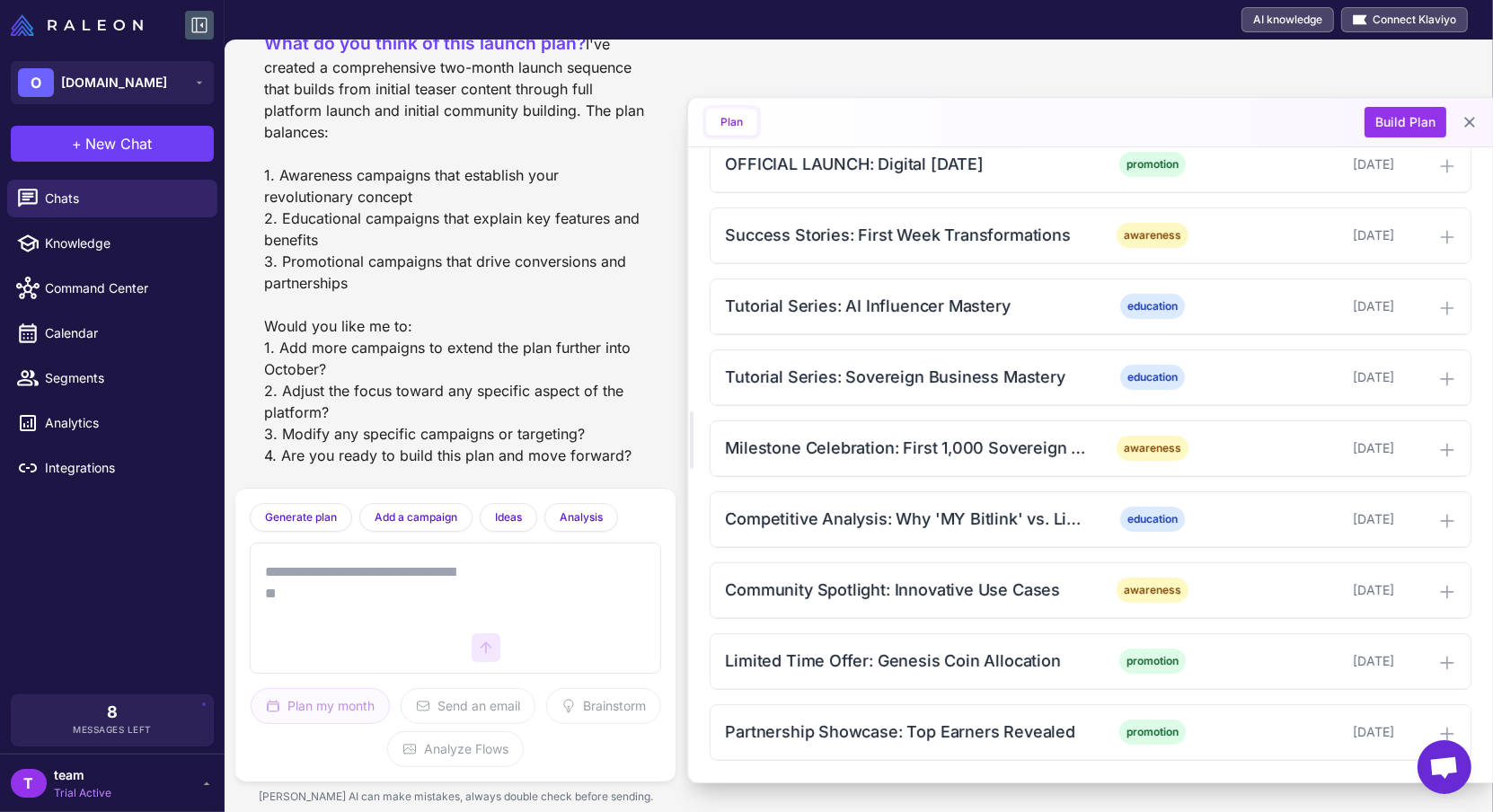 scroll, scrollTop: 7587, scrollLeft: 0, axis: vertical 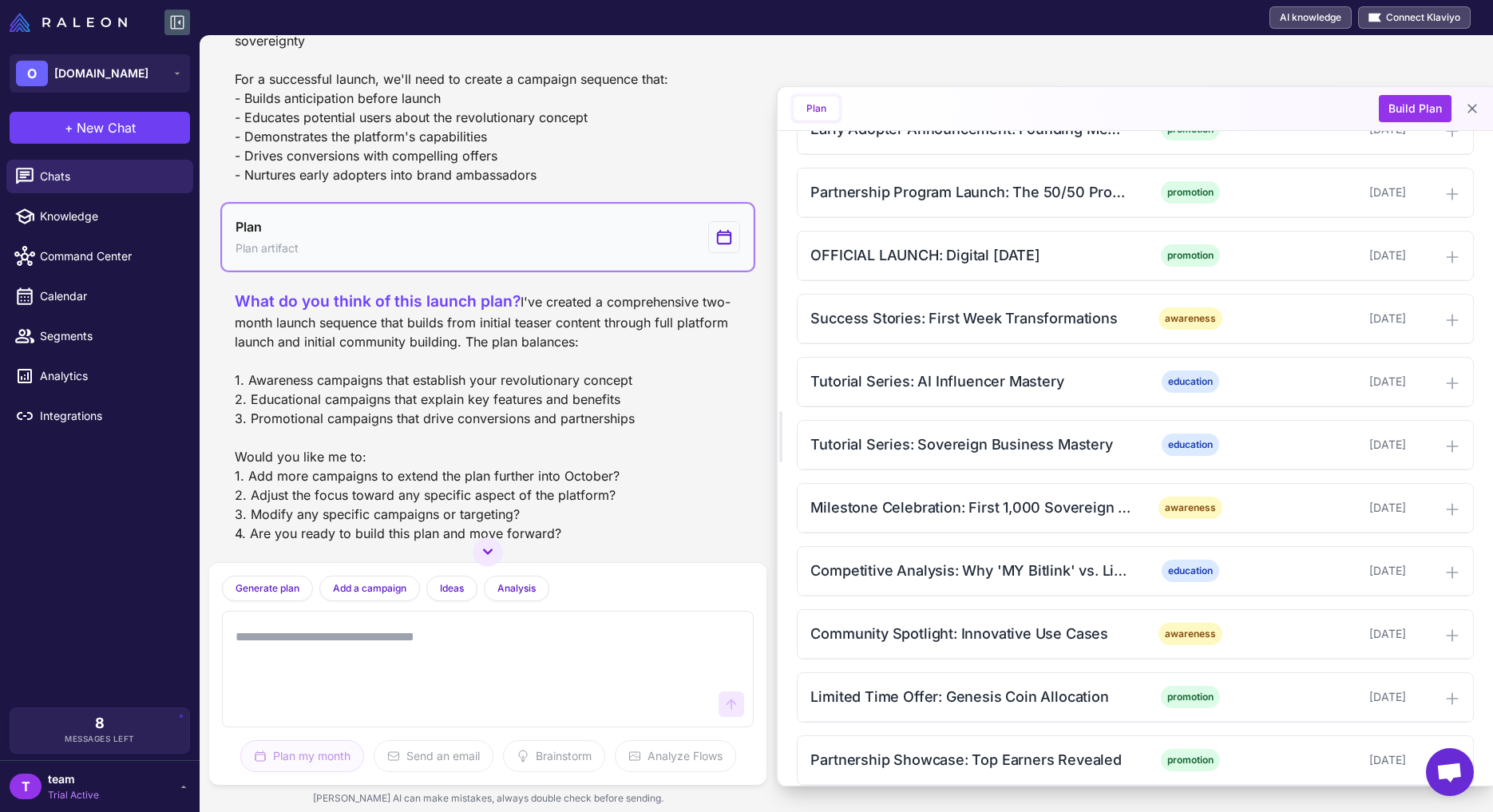 click on "Plan Plan artifact" at bounding box center [488, 237] 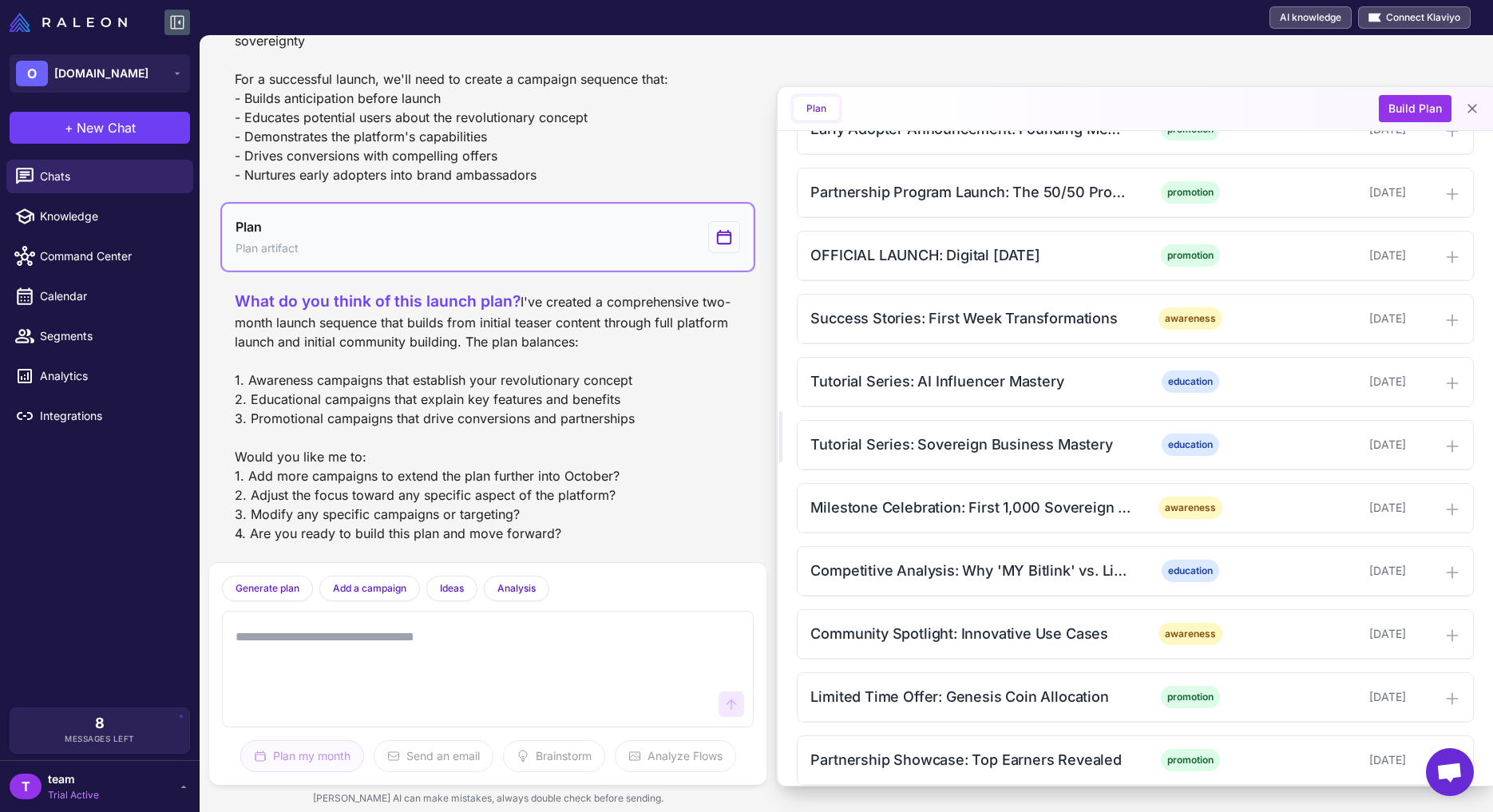 scroll, scrollTop: 4407, scrollLeft: 0, axis: vertical 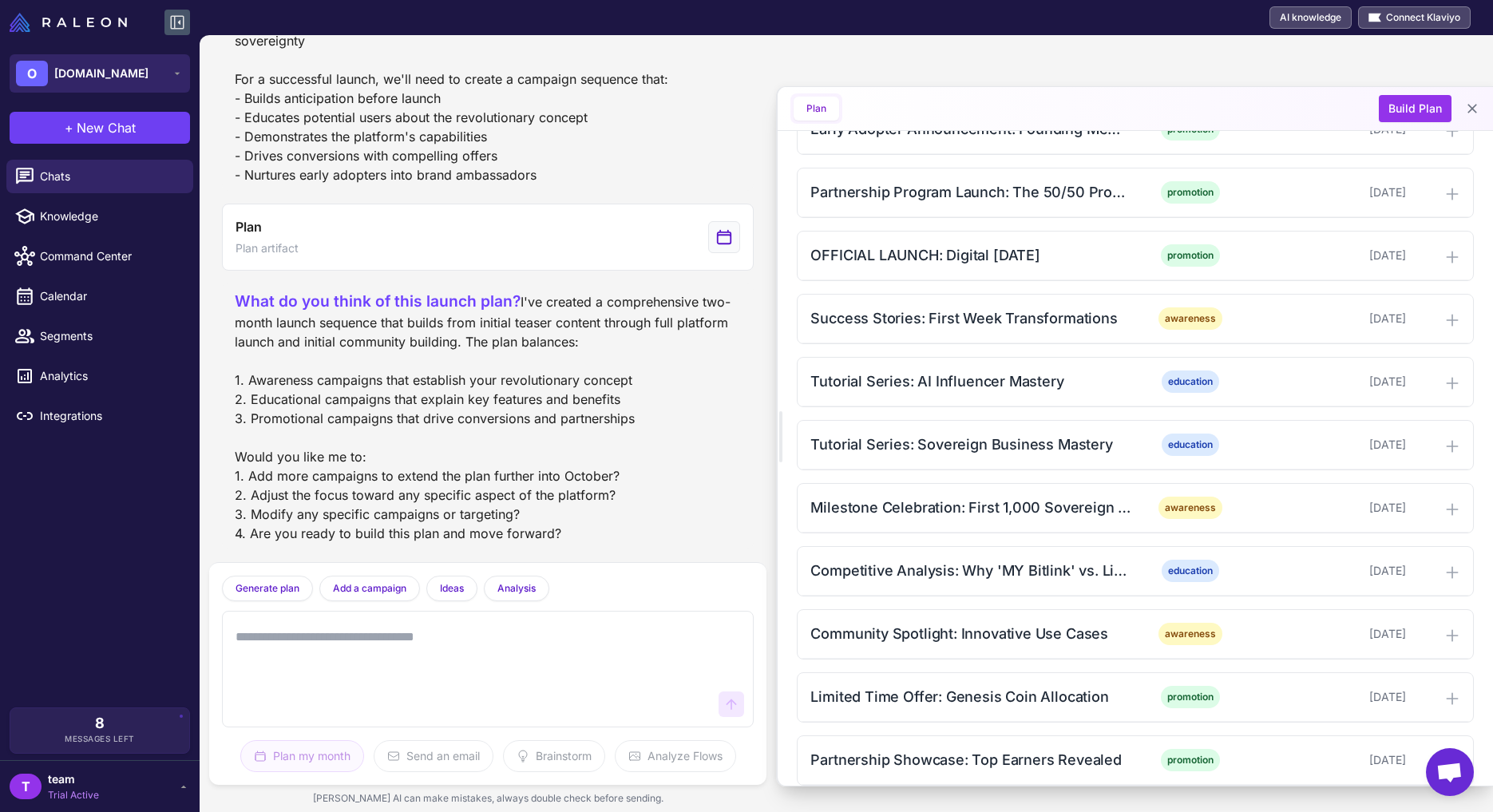 click 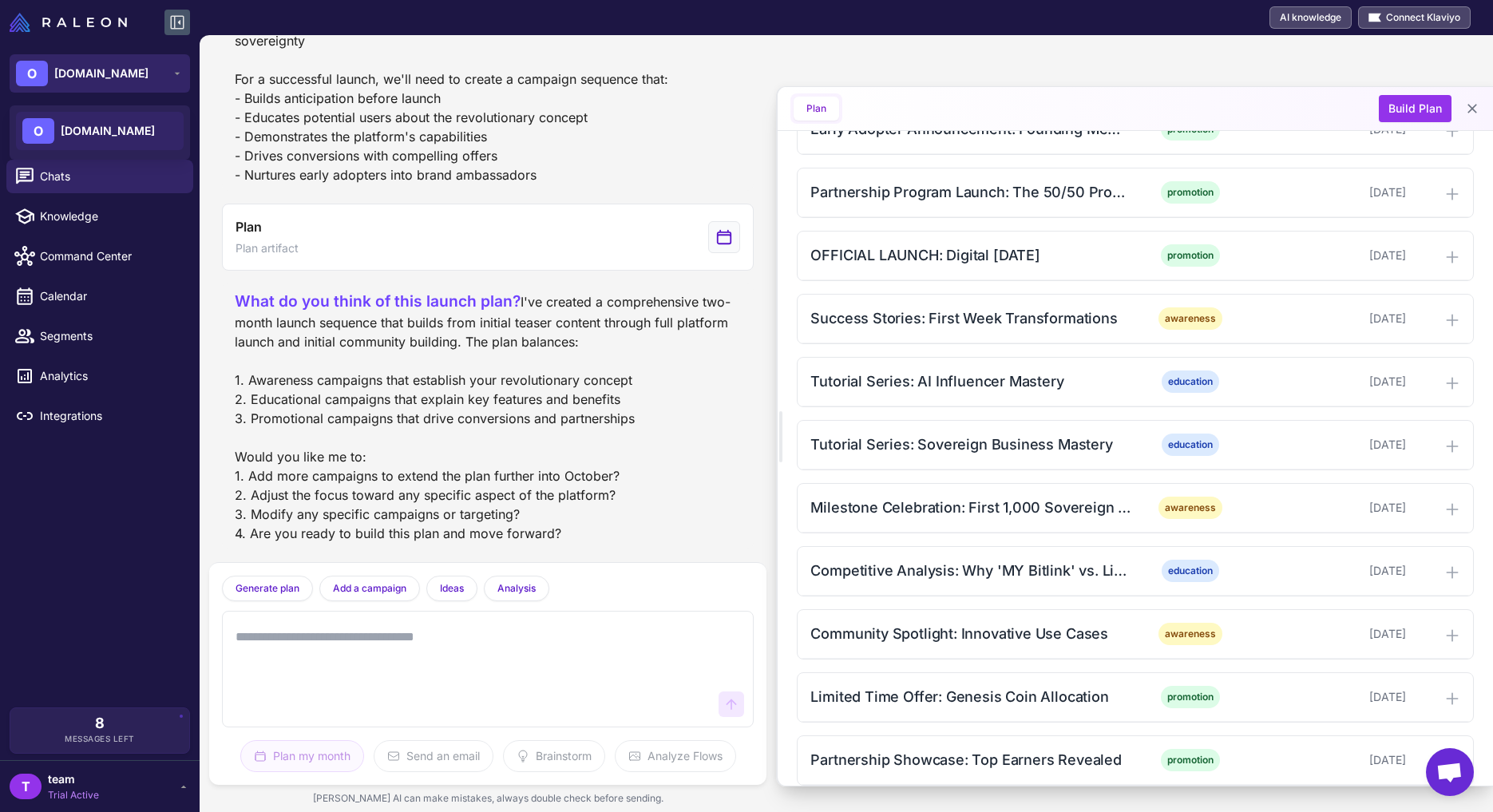 click 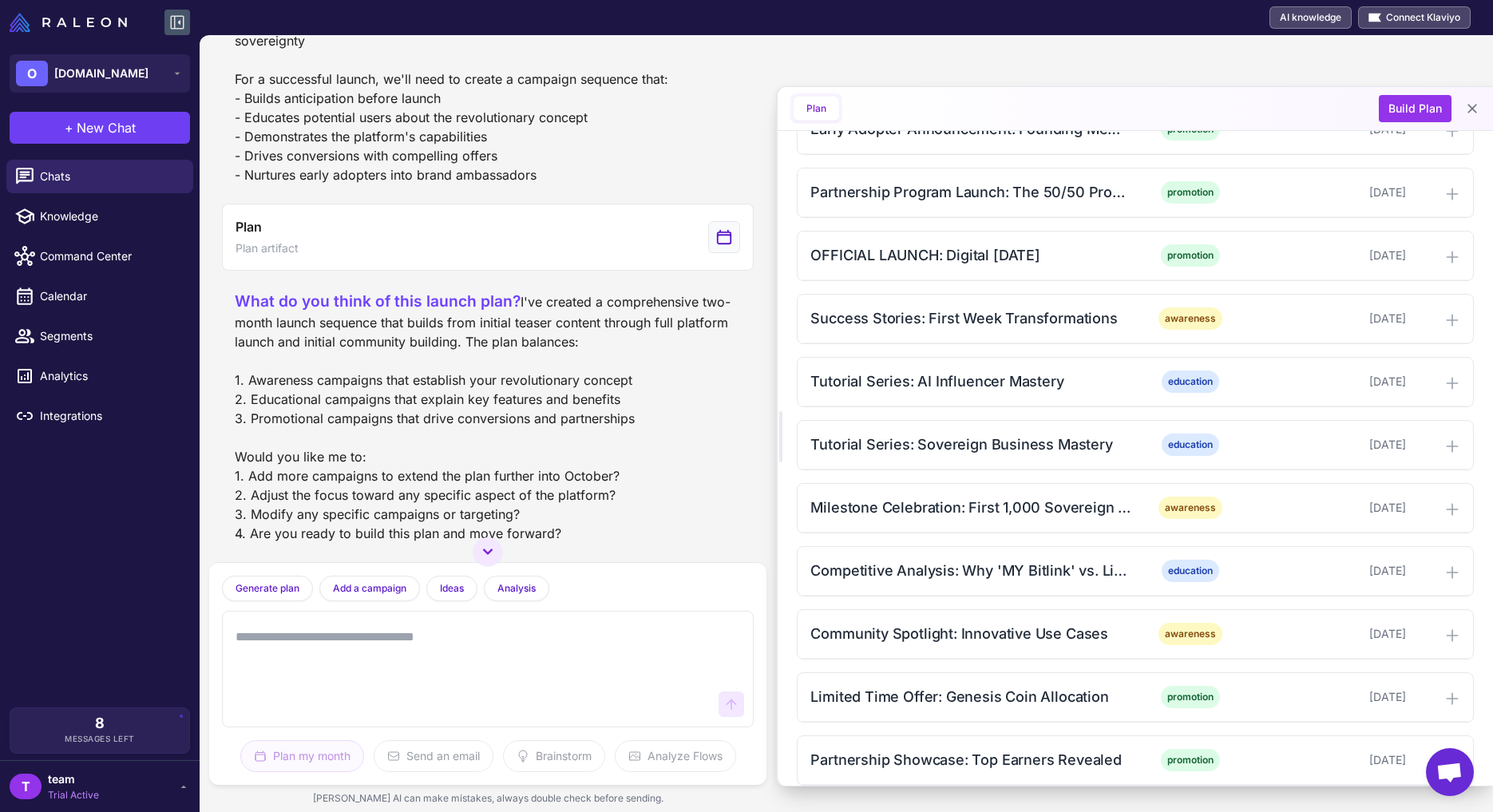 scroll, scrollTop: 4384, scrollLeft: 0, axis: vertical 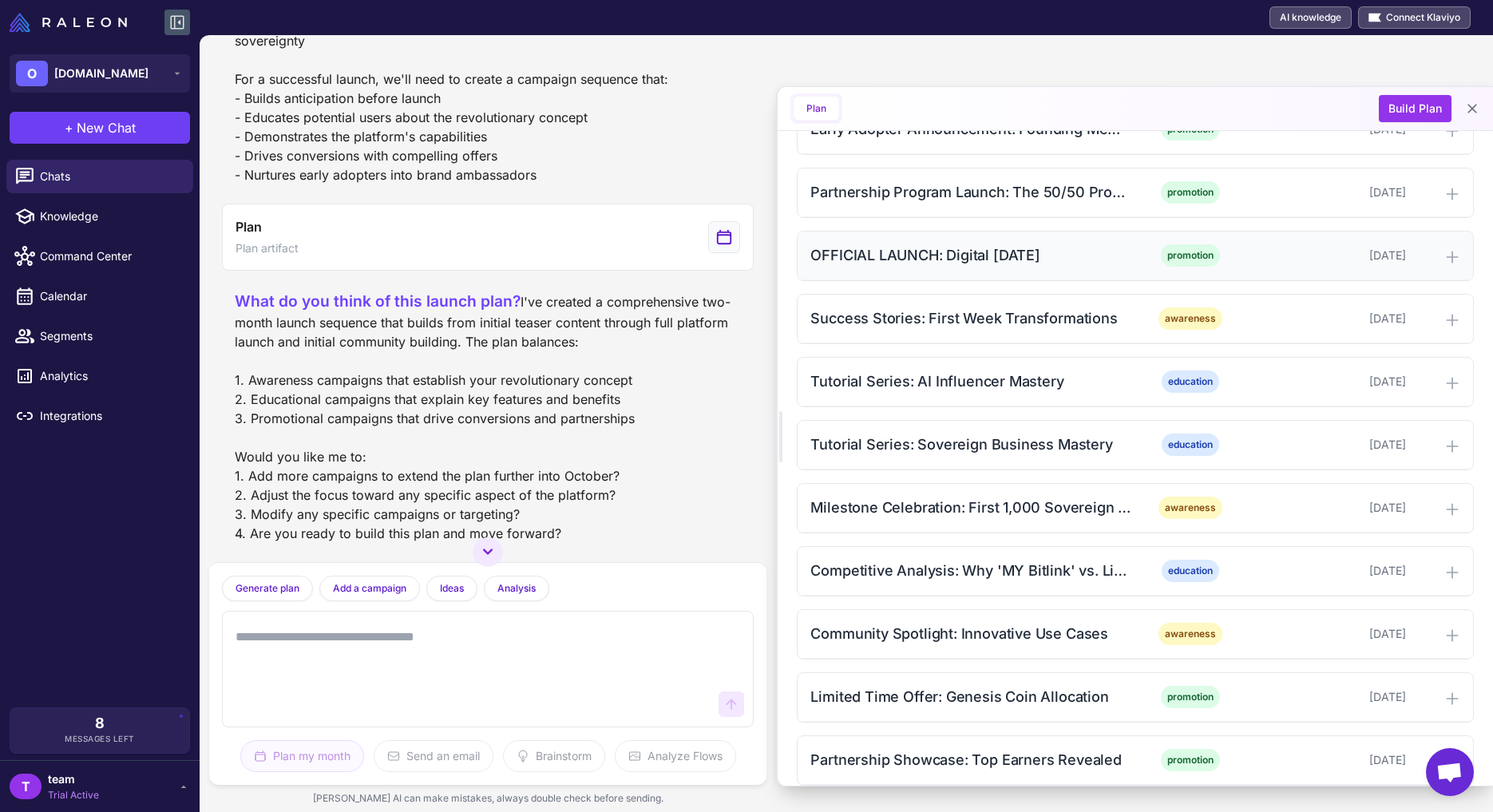 click on "OFFICIAL LAUNCH: Digital [DATE]" at bounding box center (971, 255) 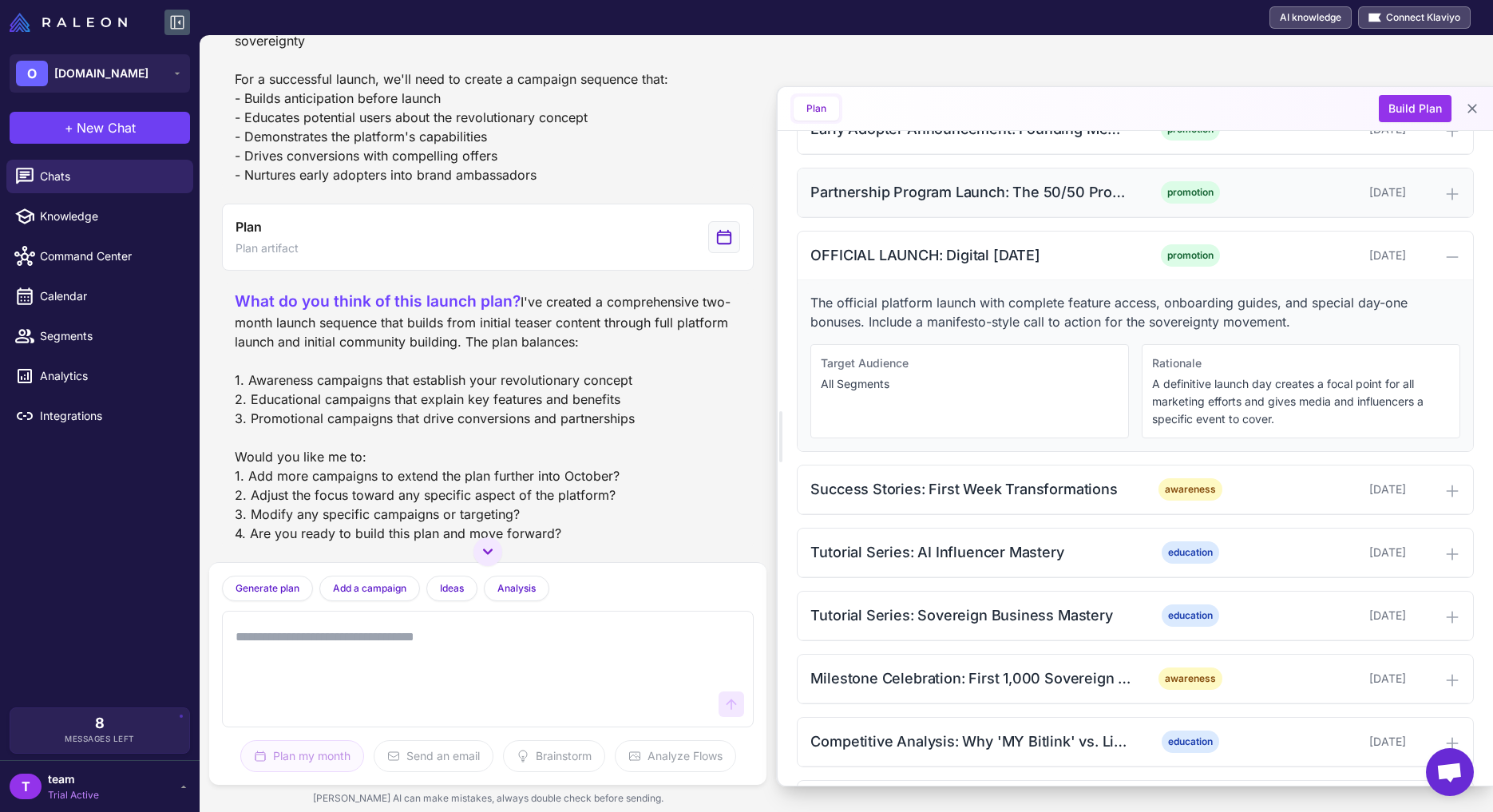 click on "Partnership Program Launch: The 50/50 Promise promotion [DATE]" at bounding box center [1135, 192] 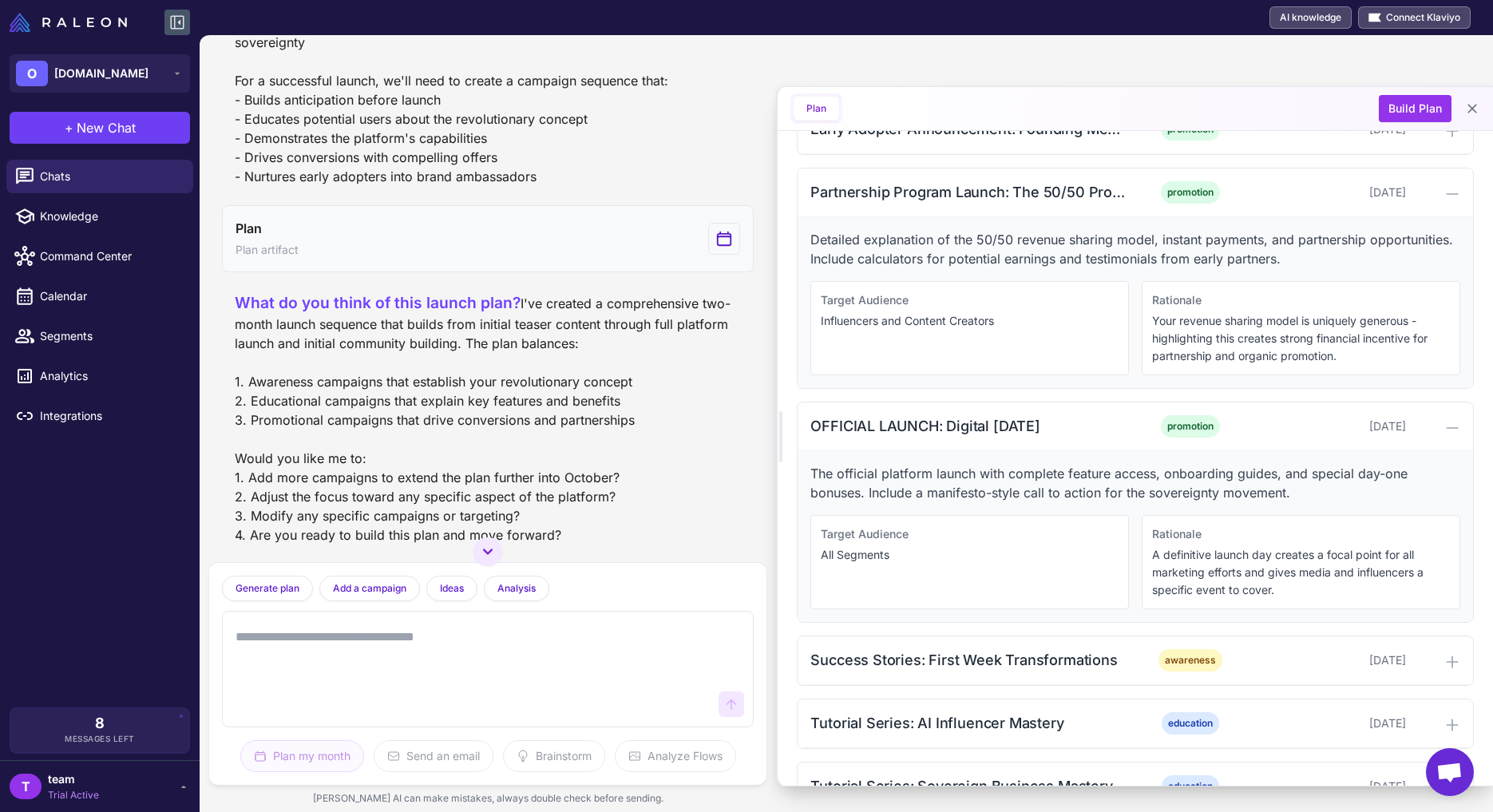 scroll, scrollTop: 4407, scrollLeft: 0, axis: vertical 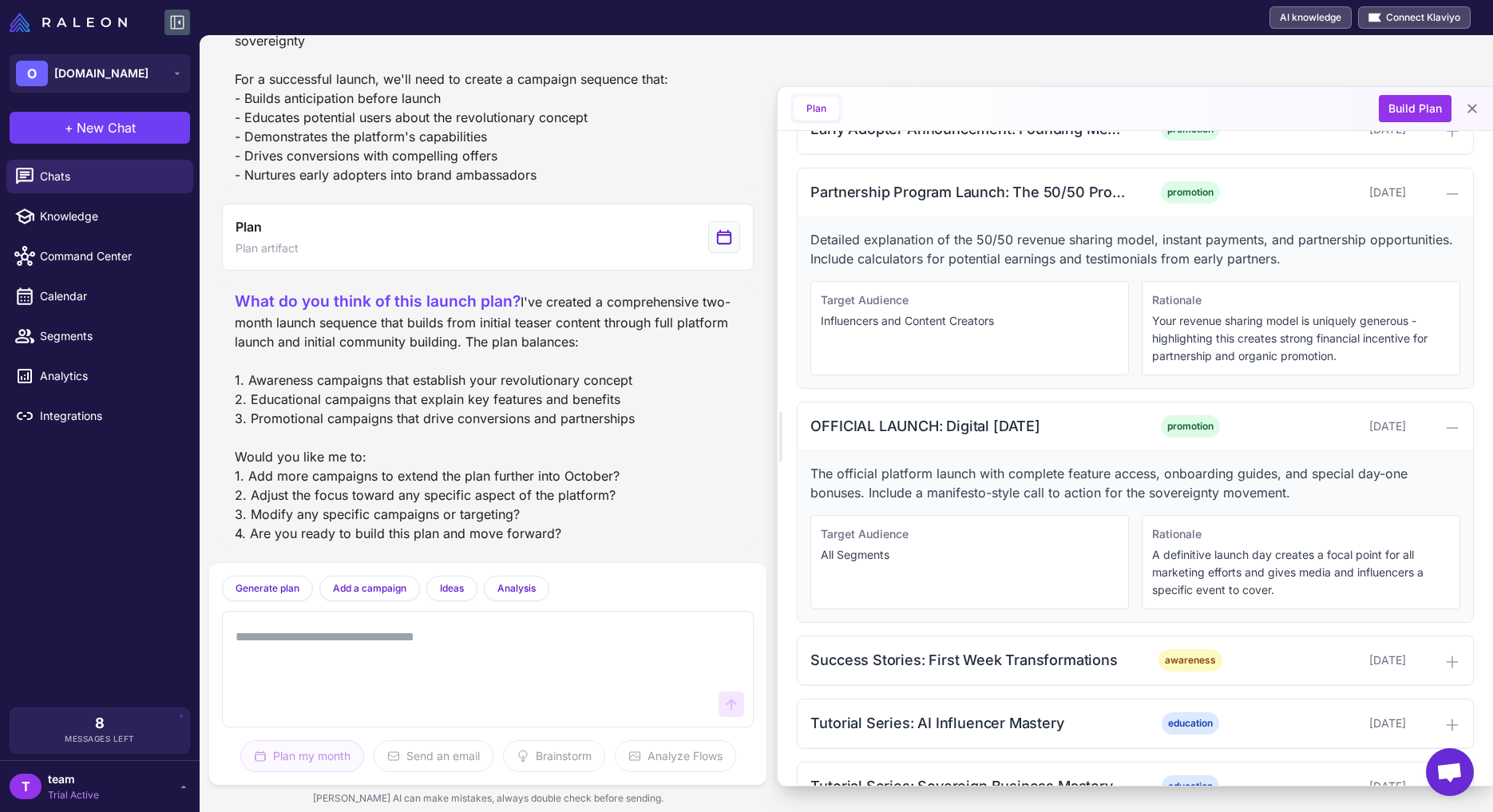 click at bounding box center (472, 669) 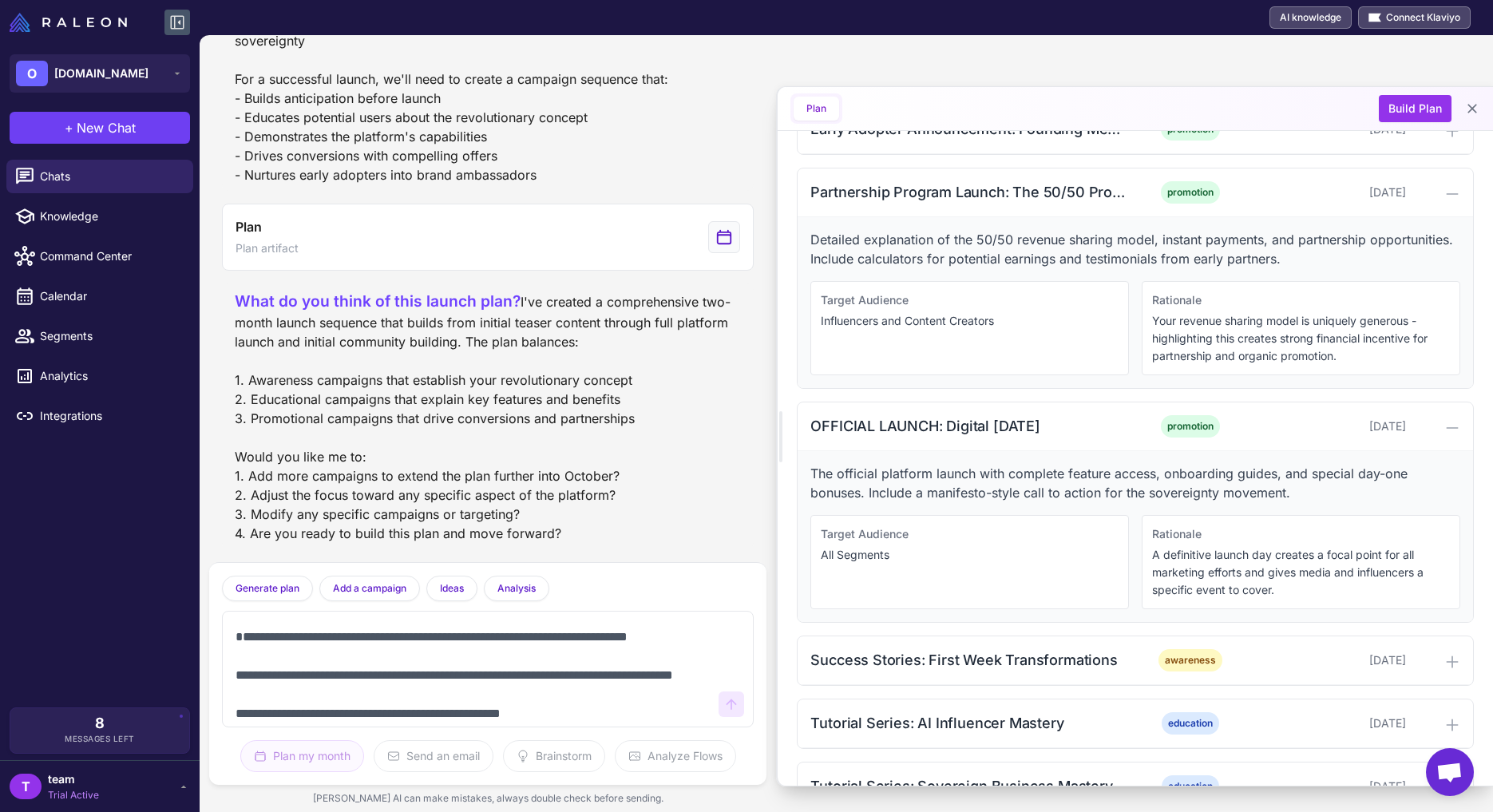 scroll, scrollTop: 5735, scrollLeft: 0, axis: vertical 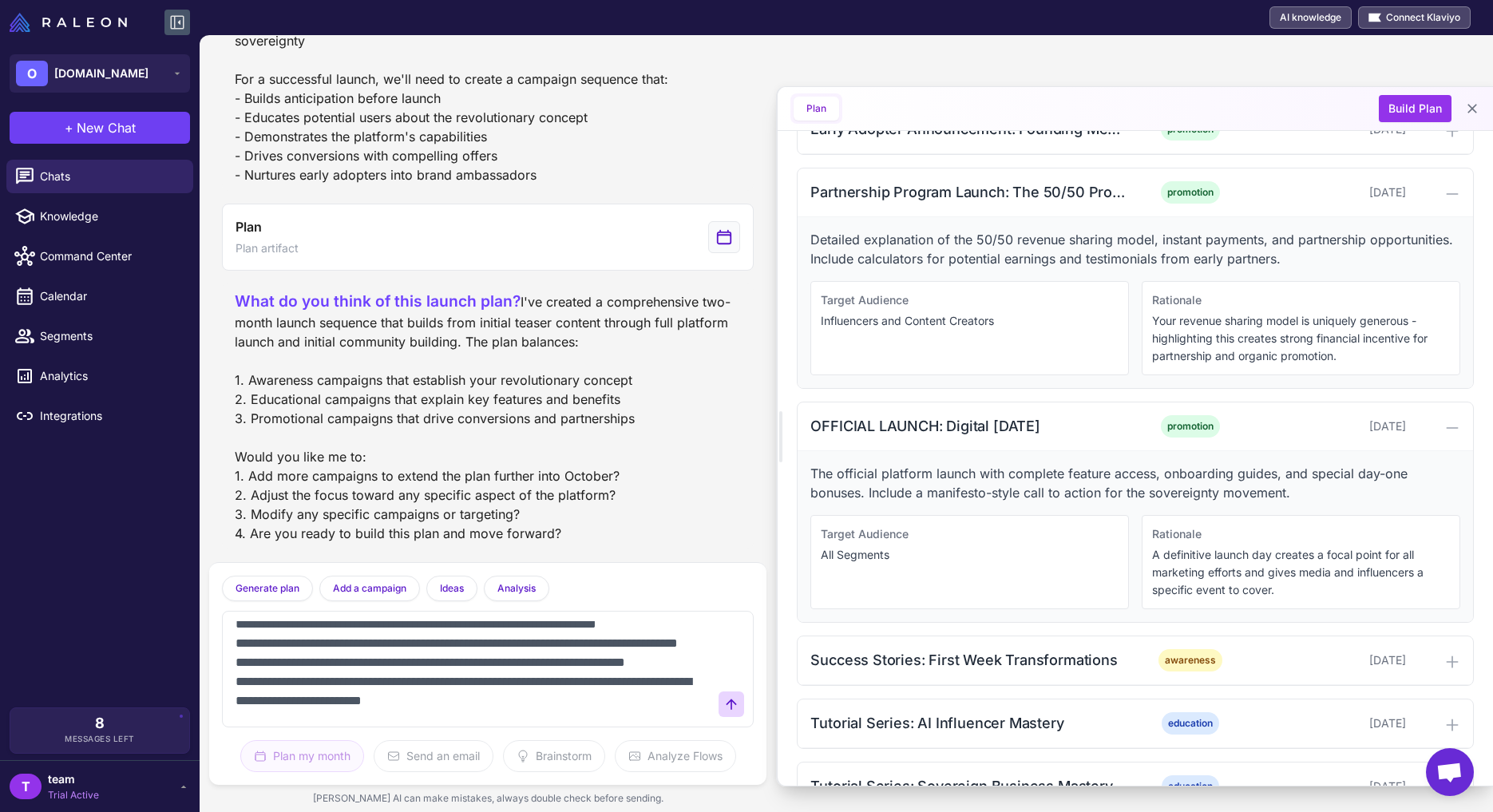 paste on "**********" 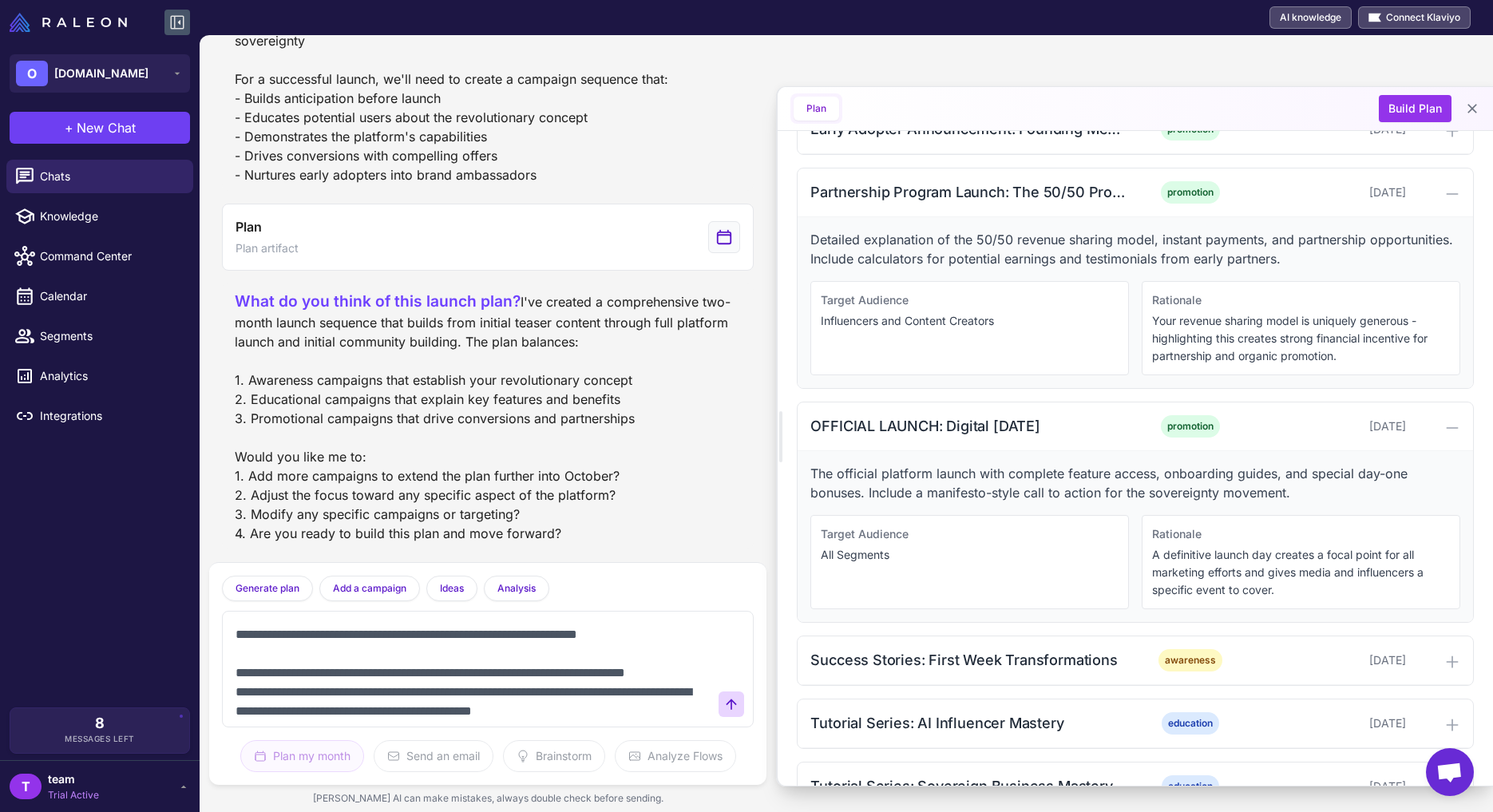 scroll, scrollTop: 0, scrollLeft: 0, axis: both 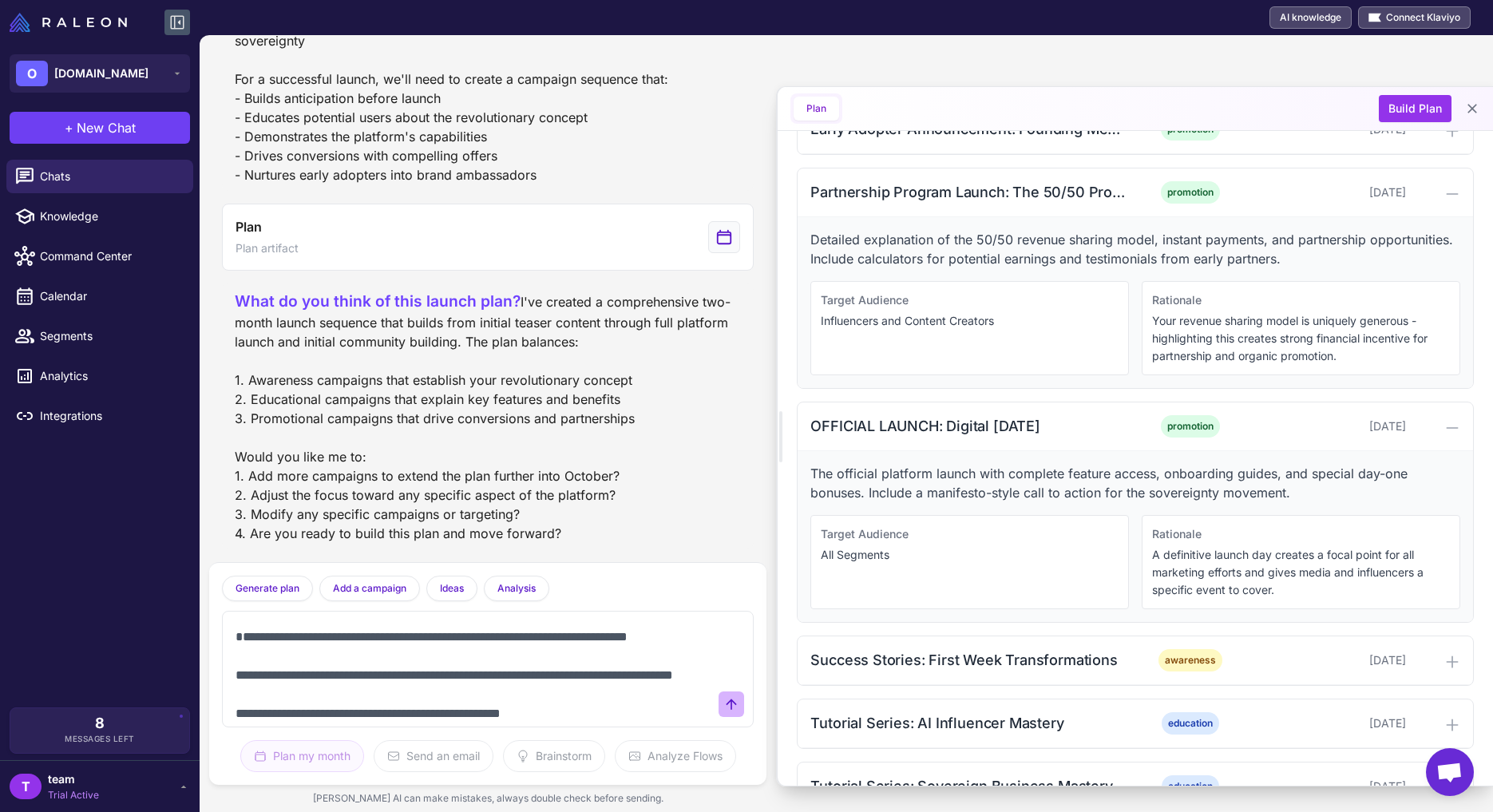 type on "**********" 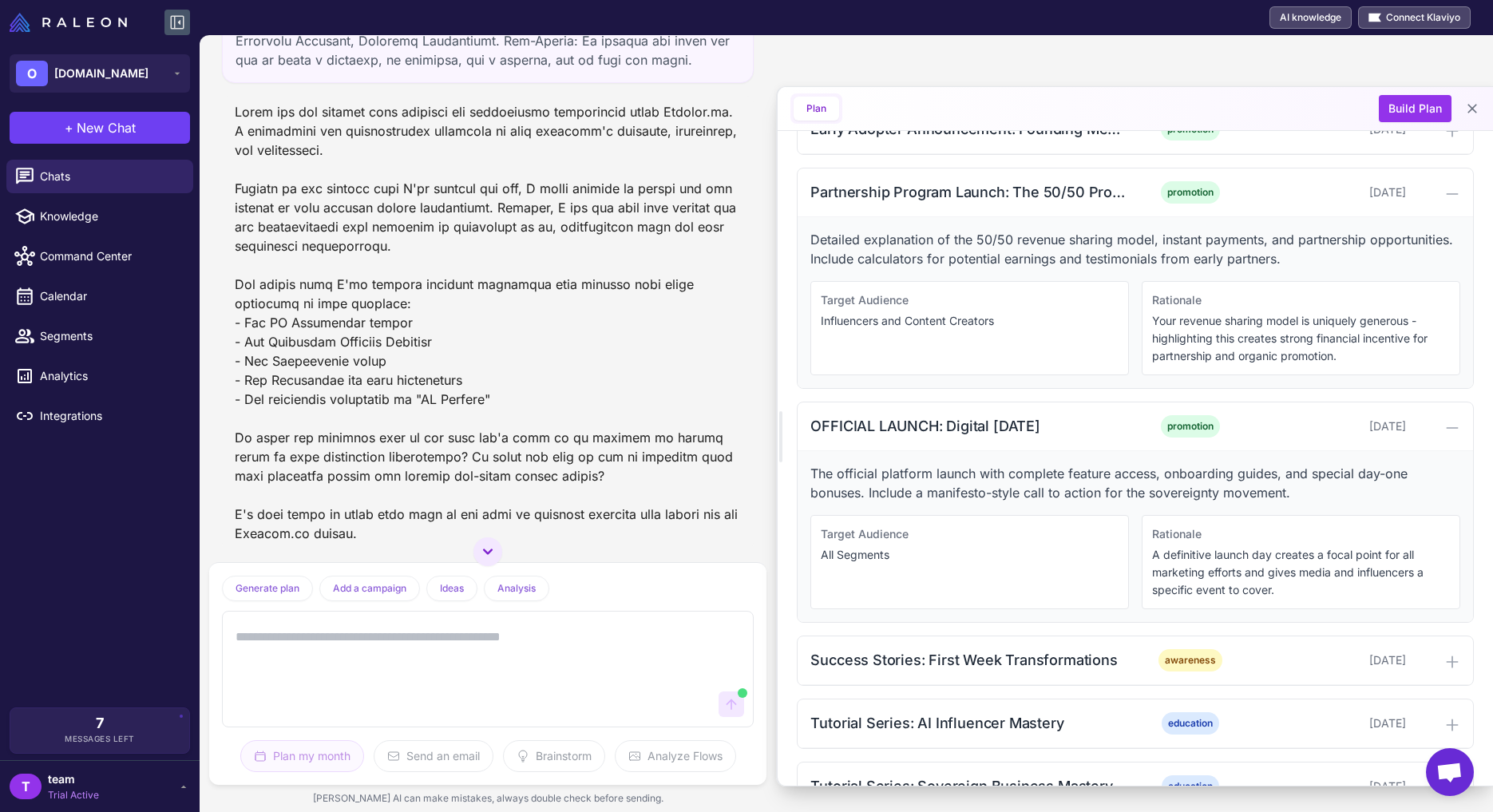 scroll, scrollTop: 11989, scrollLeft: 0, axis: vertical 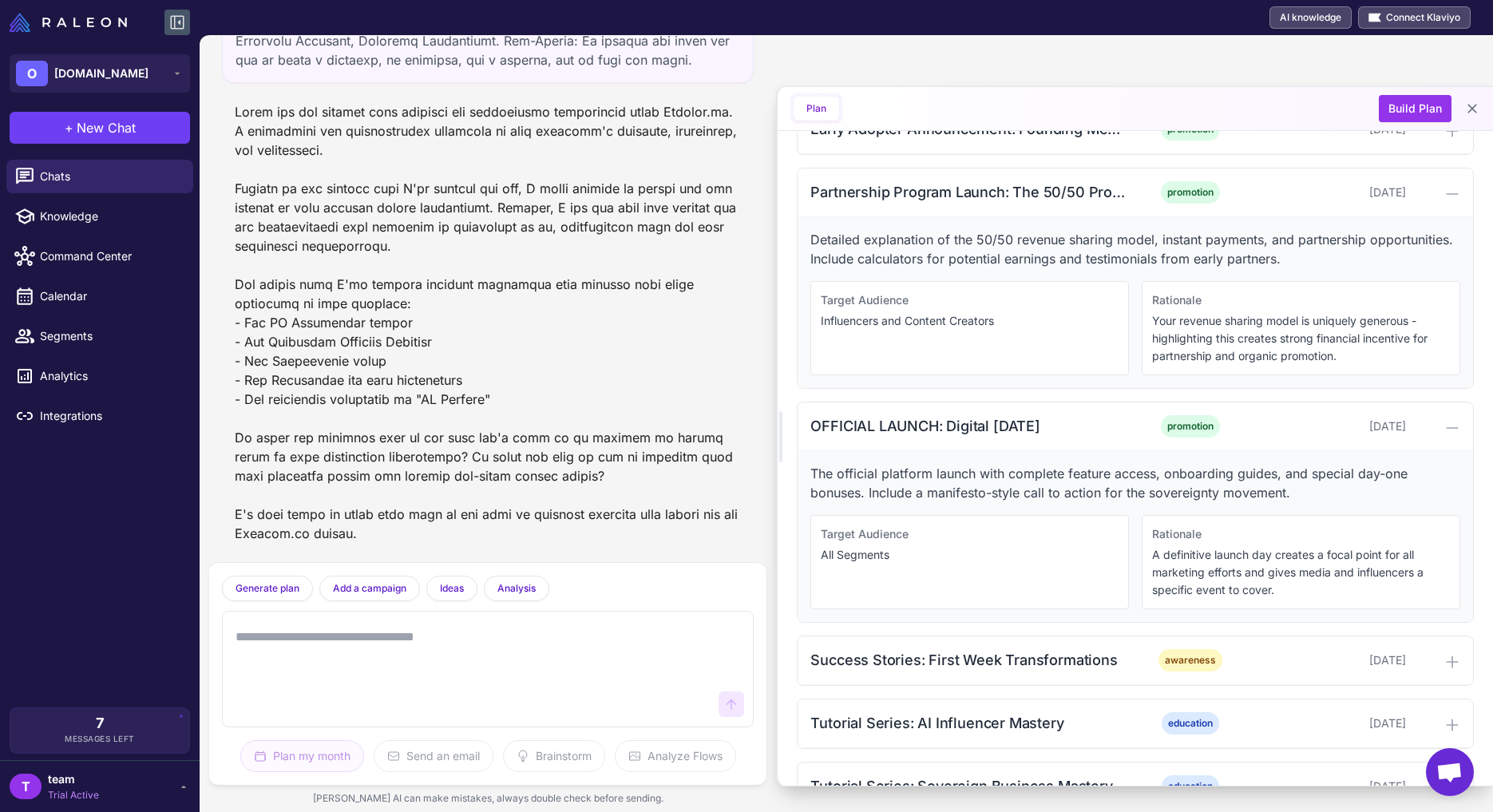 click at bounding box center [472, 669] 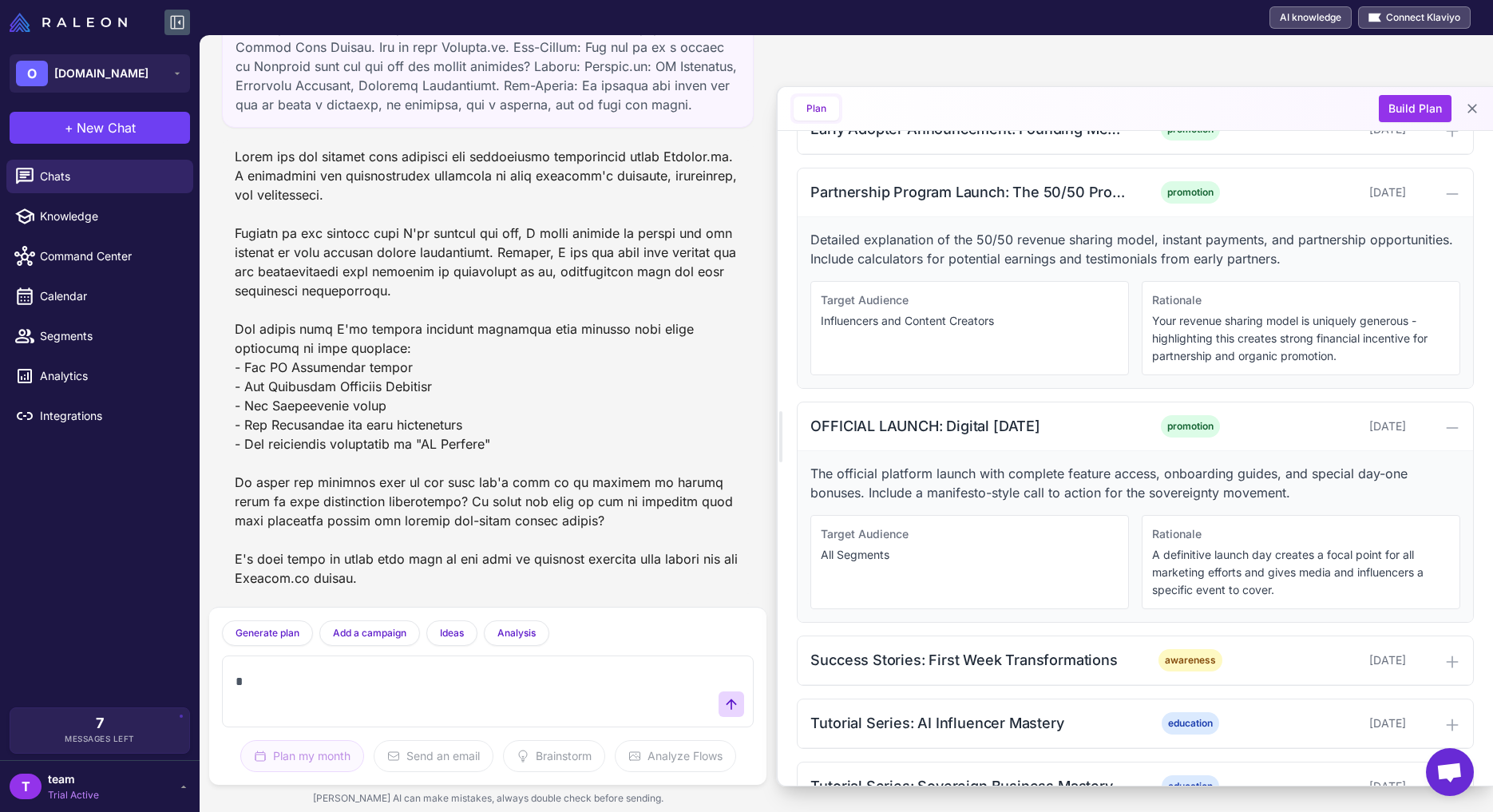 scroll, scrollTop: 11944, scrollLeft: 0, axis: vertical 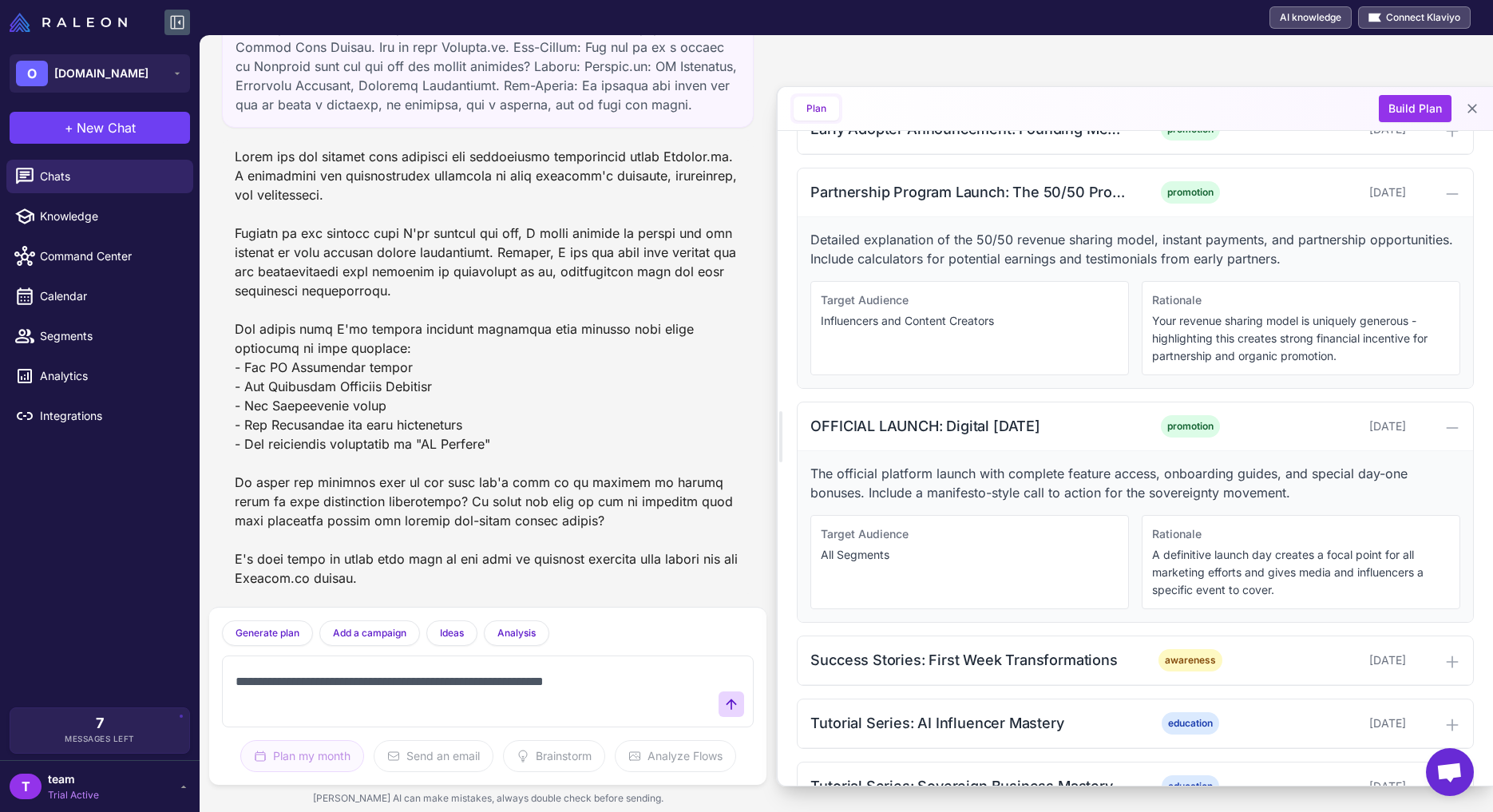 type on "**********" 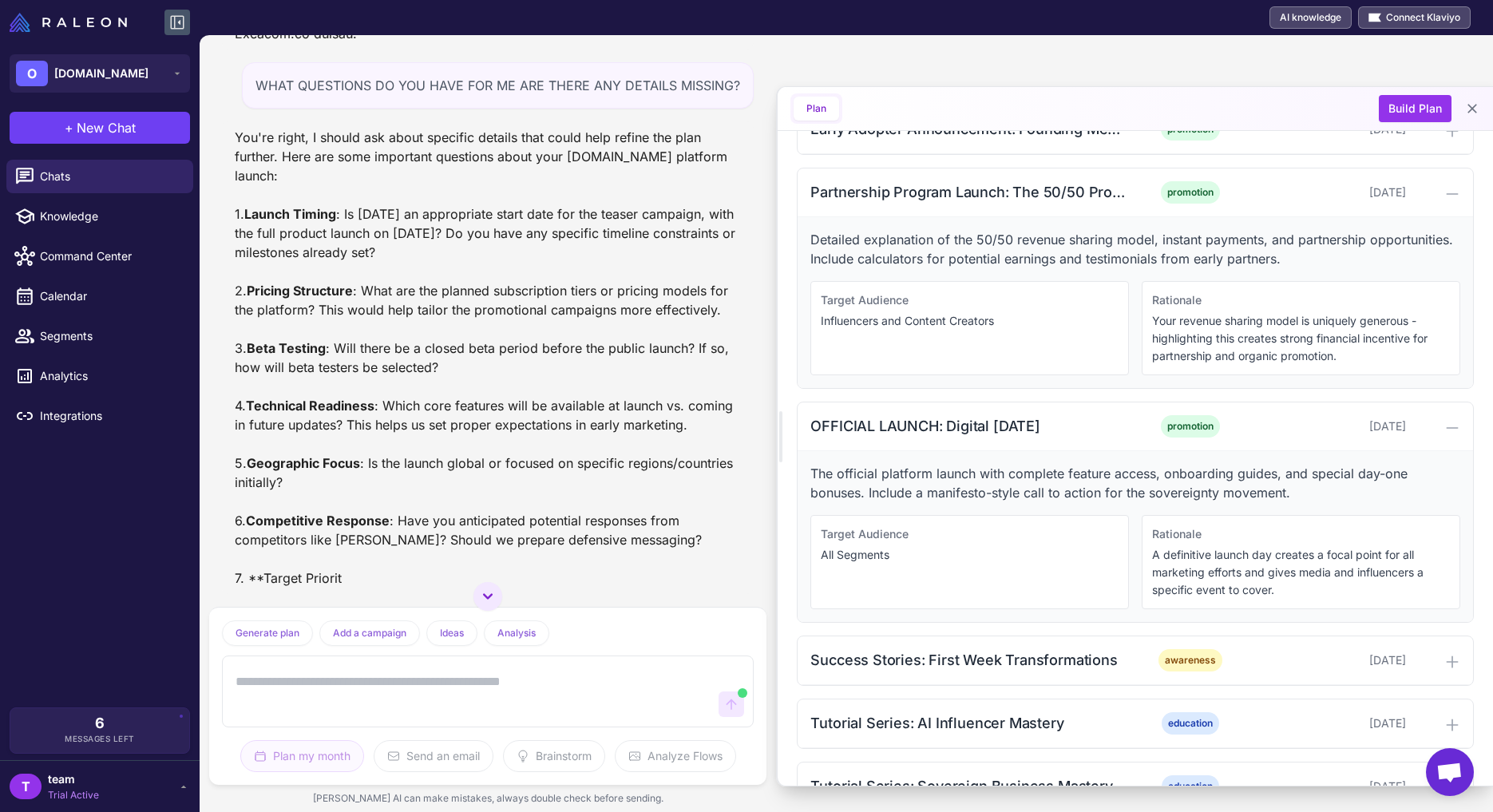 scroll, scrollTop: 12380, scrollLeft: 0, axis: vertical 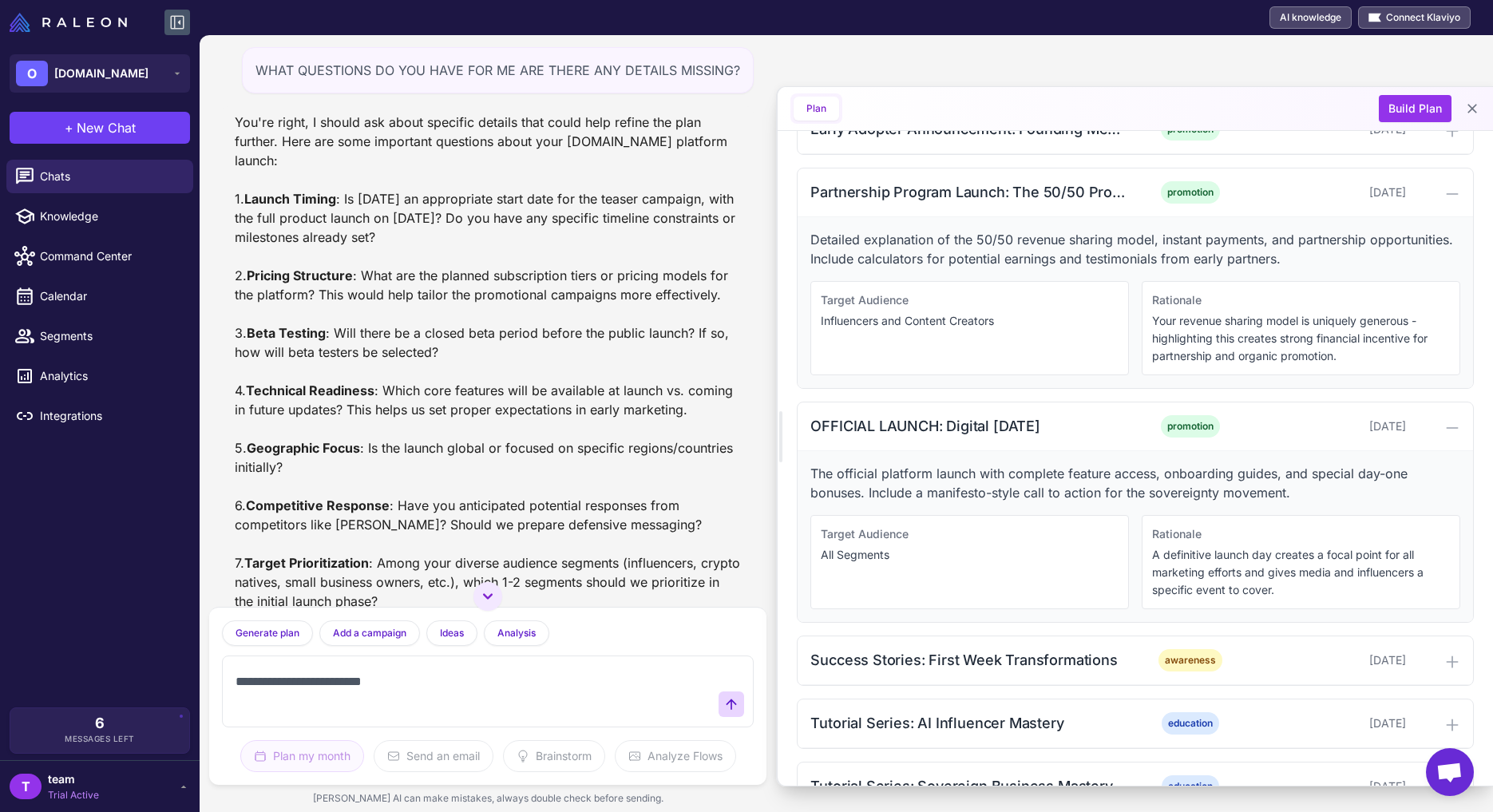 click on "You're right, I should ask about specific details that could help refine the plan further. Here are some important questions about your [DOMAIN_NAME] platform launch:
1.  Launch Timing : Is [DATE] an appropriate start date for the teaser campaign, with the full product launch on [DATE]? Do you have any specific timeline constraints or milestones already set?
2.  Pricing Structure : What are the planned subscription tiers or pricing models for the platform? This would help tailor the promotional campaigns more effectively.
3.  Beta Testing : Will there be a closed beta period before the public launch? If so, how will beta testers be selected?
4.  Technical Readiness : Which core features will be available at launch vs. coming in future updates? This helps us set proper expectations in early marketing.
5.  Geographic Focus : Is the launch global or focused on specific regions/countries initially?
6.  Competitive Response Target Prioritization Budget Allocation KPIs Compliance Considerations" at bounding box center (488, 505) 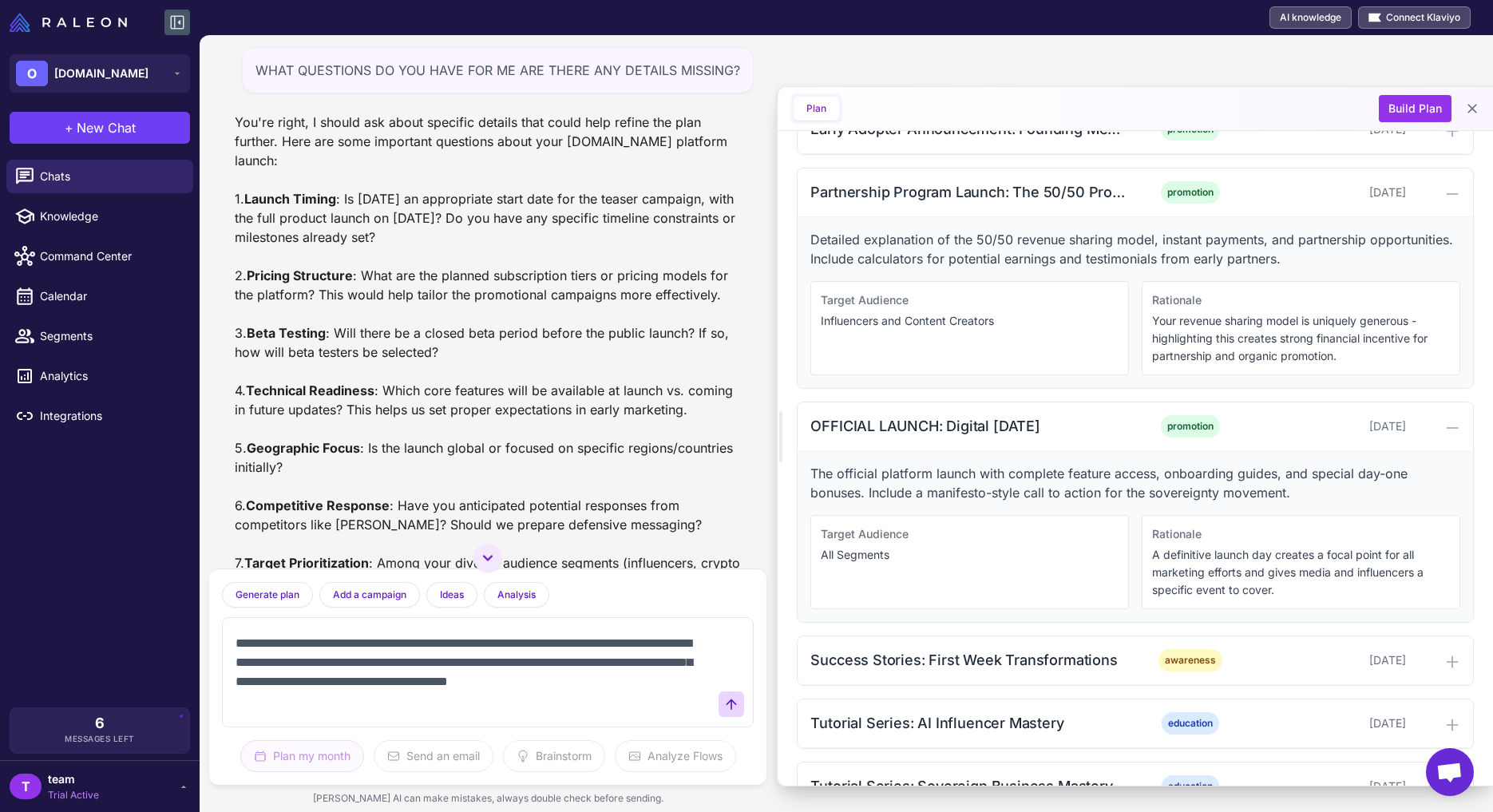scroll, scrollTop: 4, scrollLeft: 0, axis: vertical 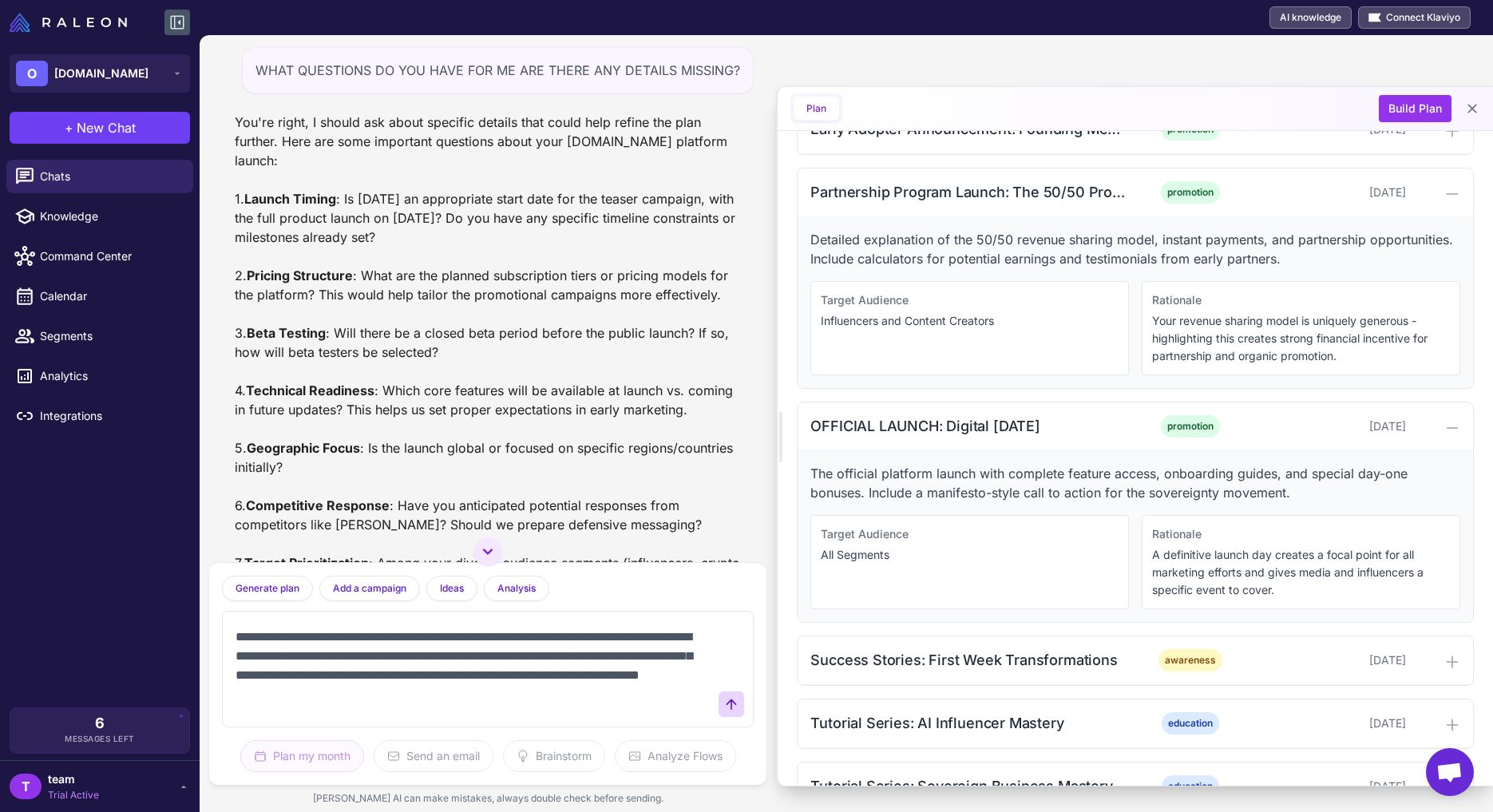drag, startPoint x: 489, startPoint y: 632, endPoint x: 410, endPoint y: 652, distance: 81.49233 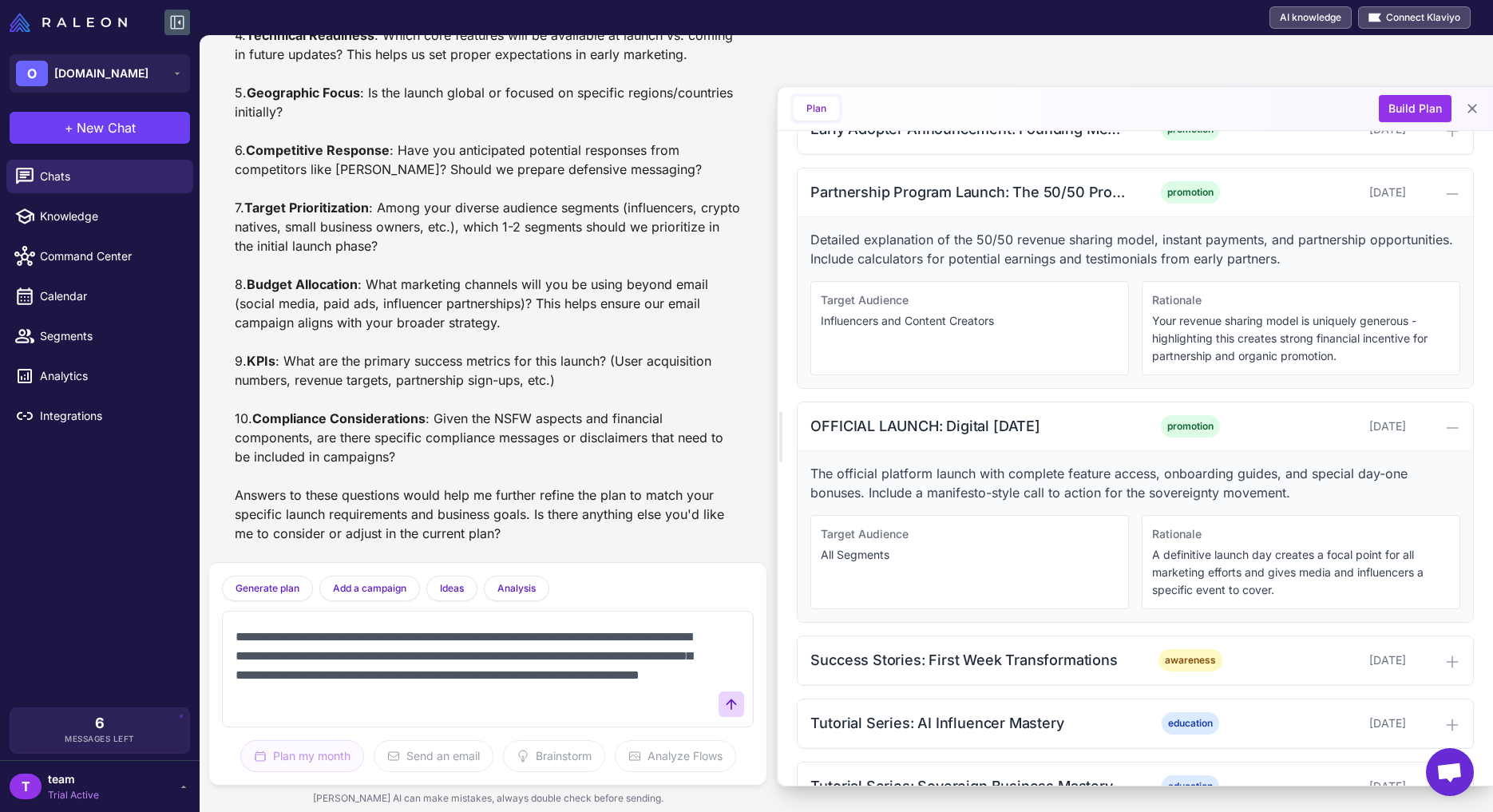 scroll, scrollTop: 12859, scrollLeft: 0, axis: vertical 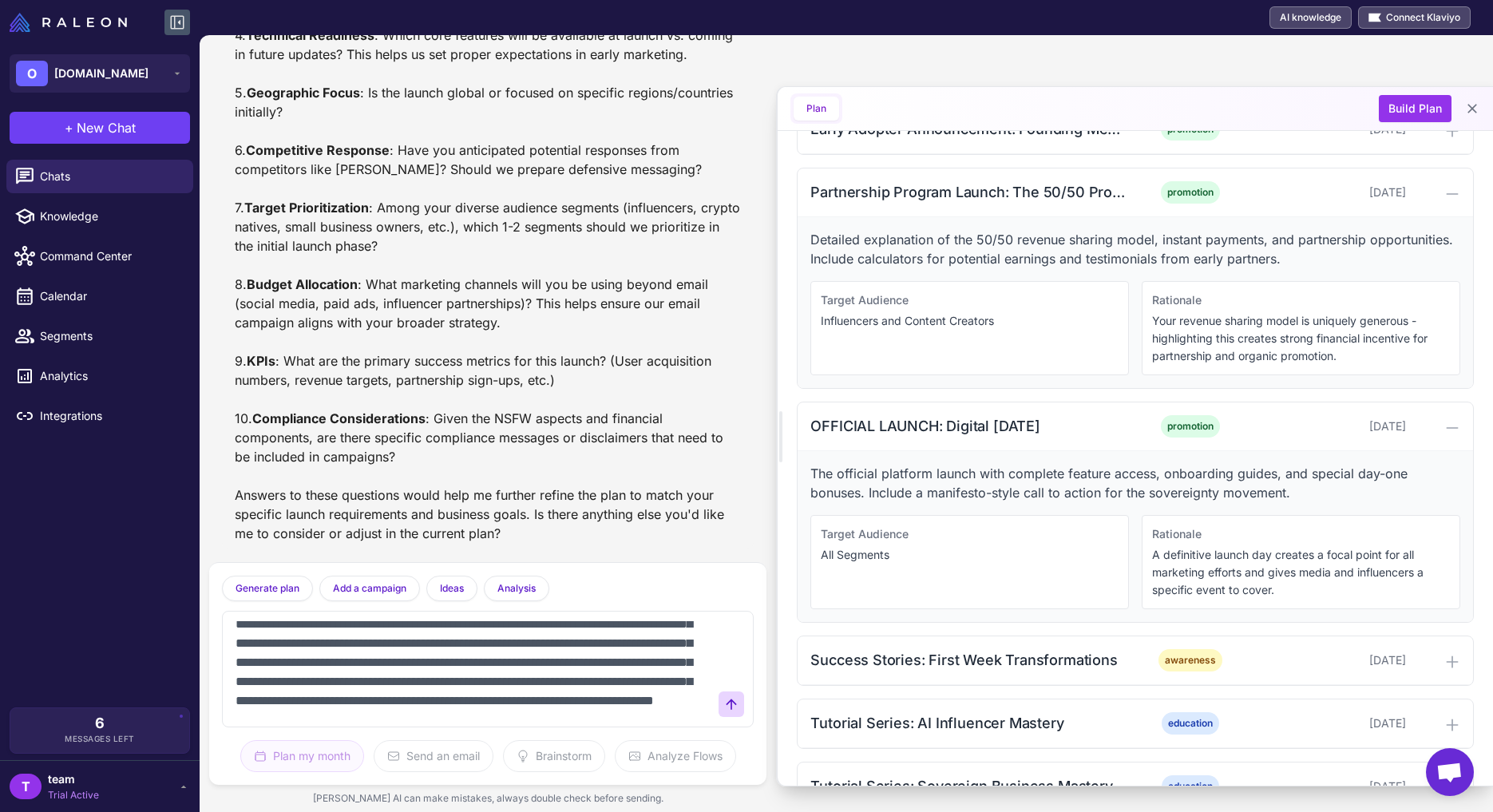 click on "**********" at bounding box center (472, 669) 